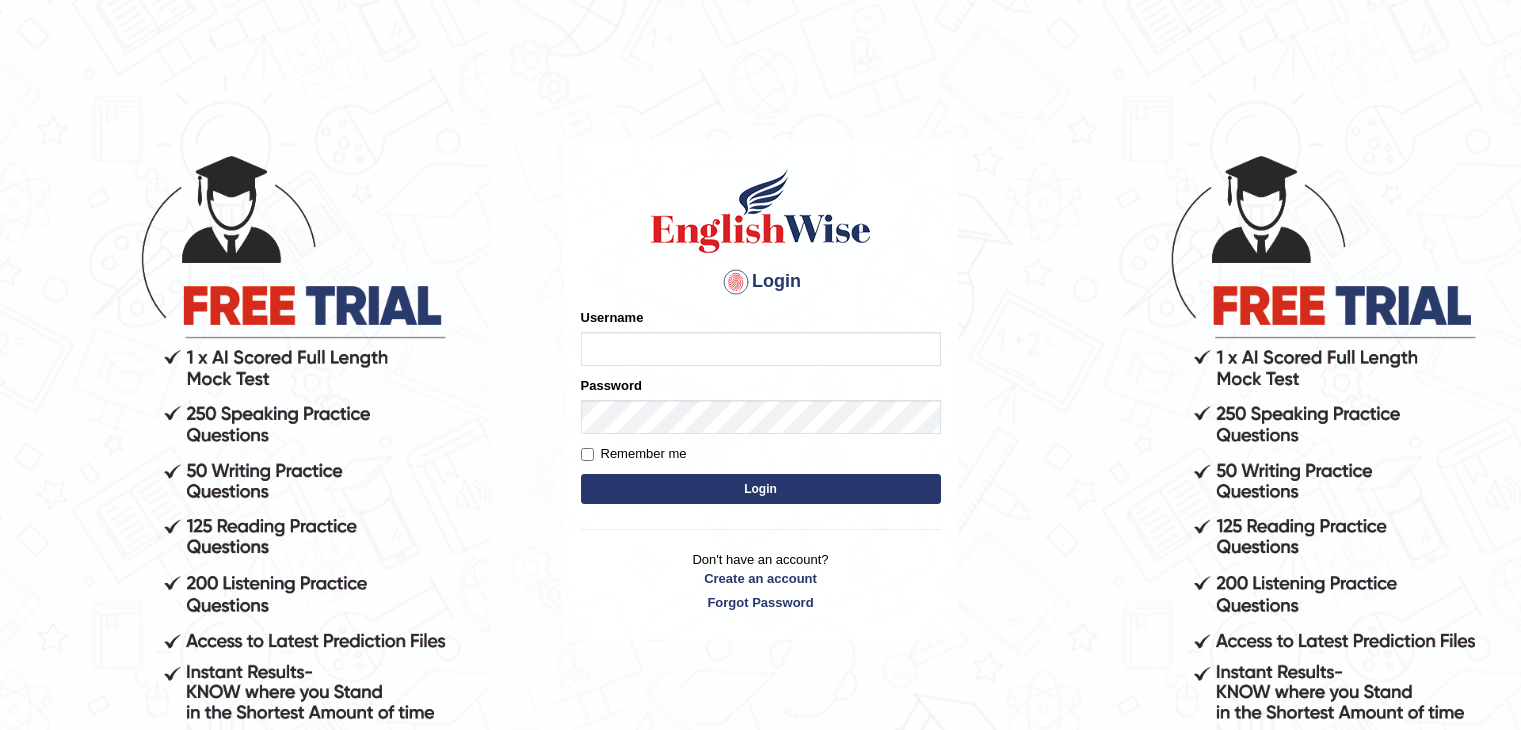 scroll, scrollTop: 0, scrollLeft: 0, axis: both 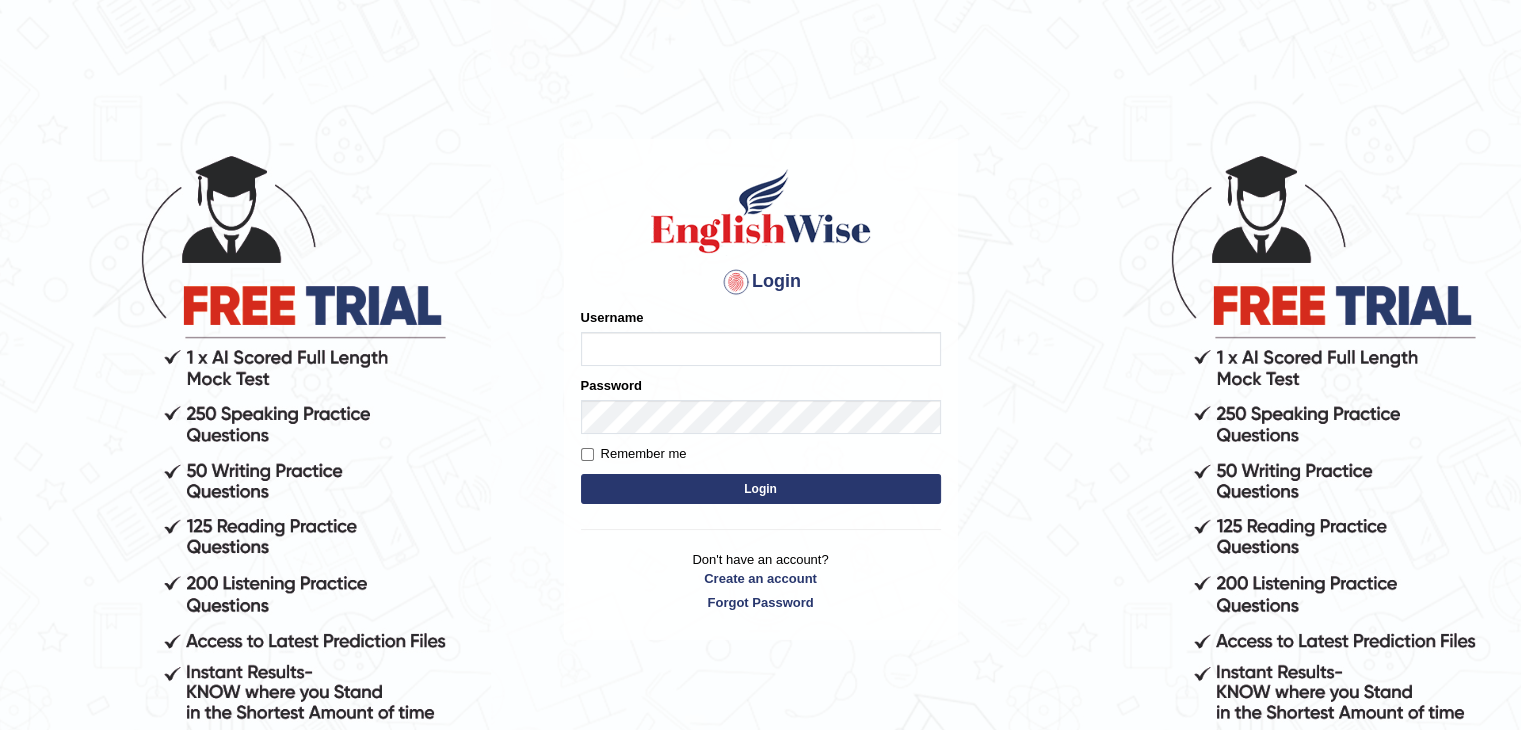 type on "[FIRST]" 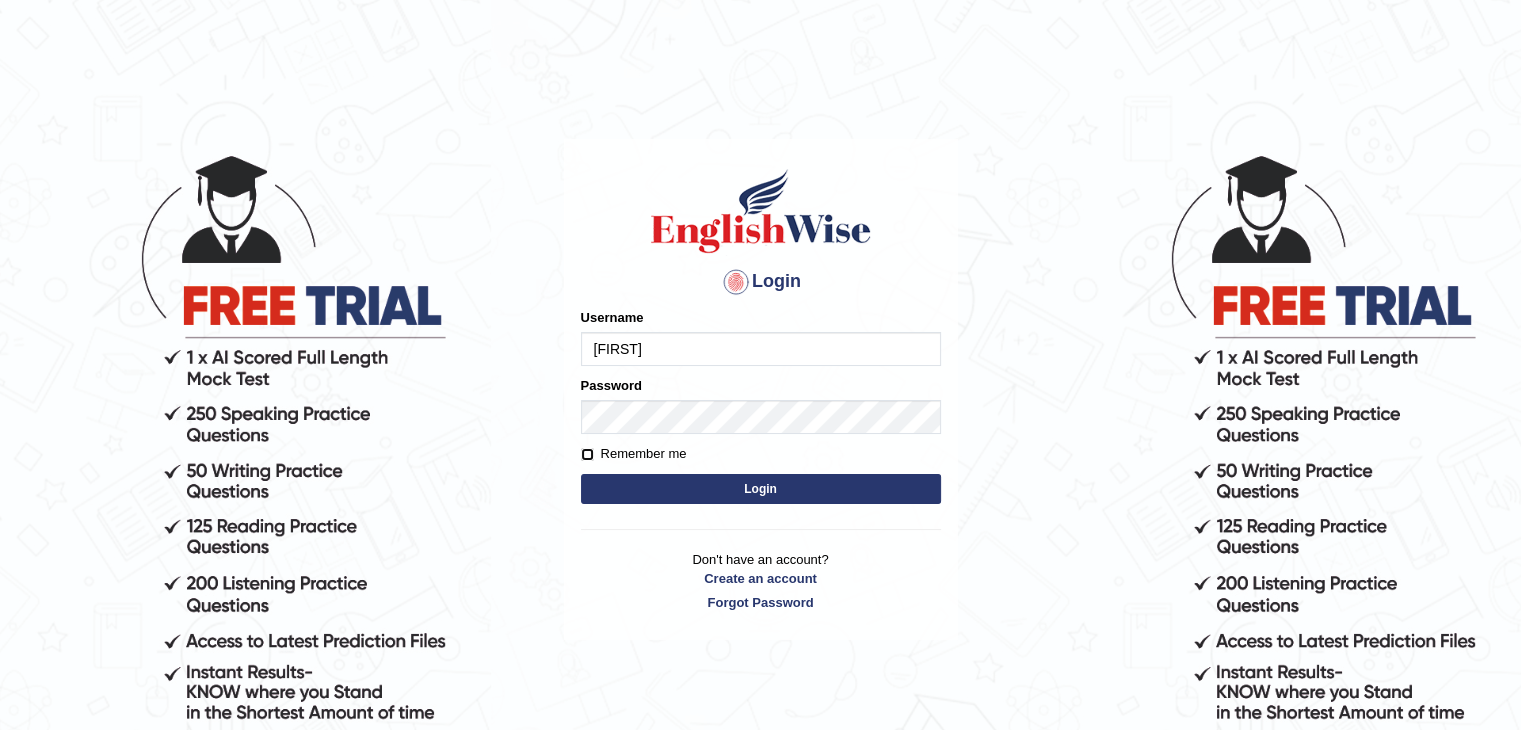 click on "Remember me" at bounding box center (587, 454) 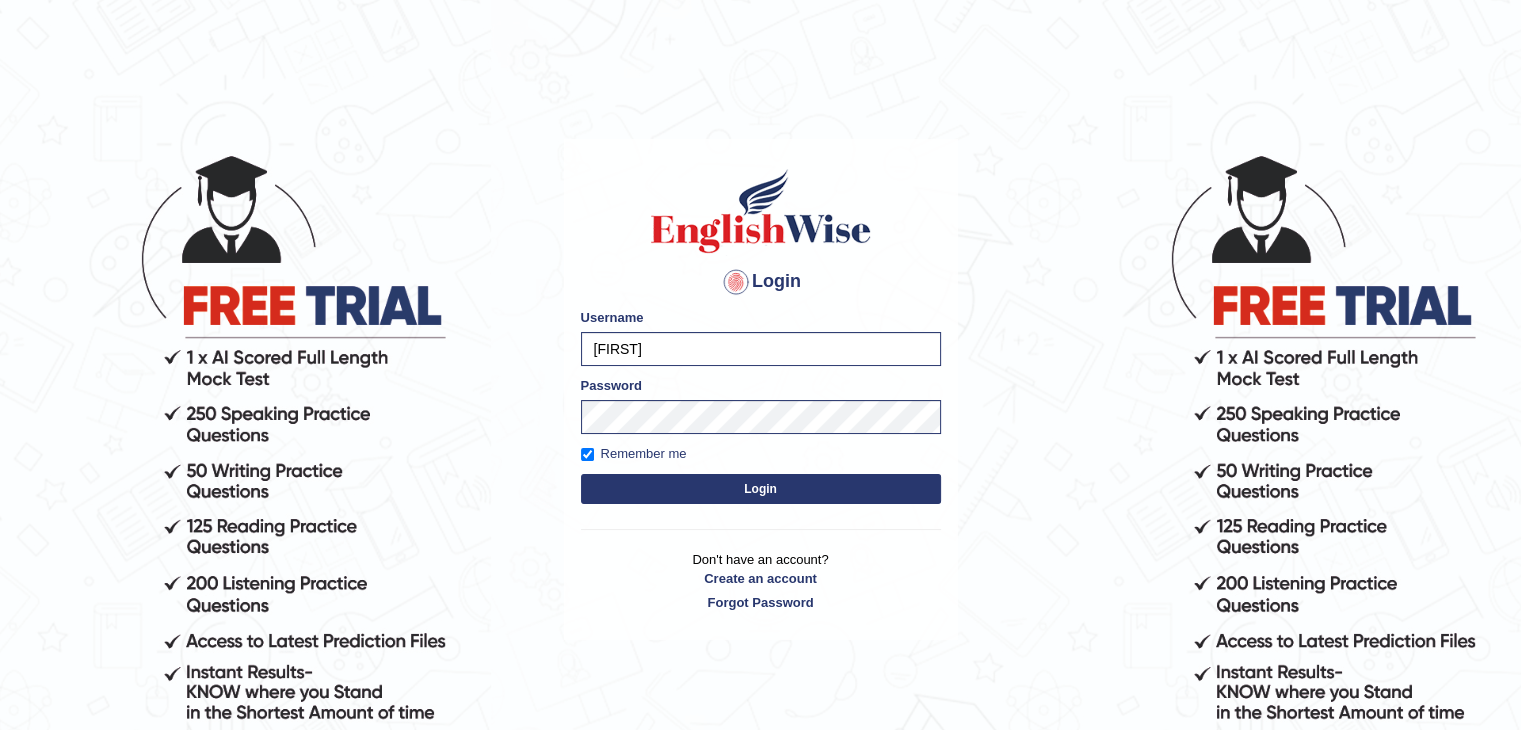 click on "Login" at bounding box center (761, 489) 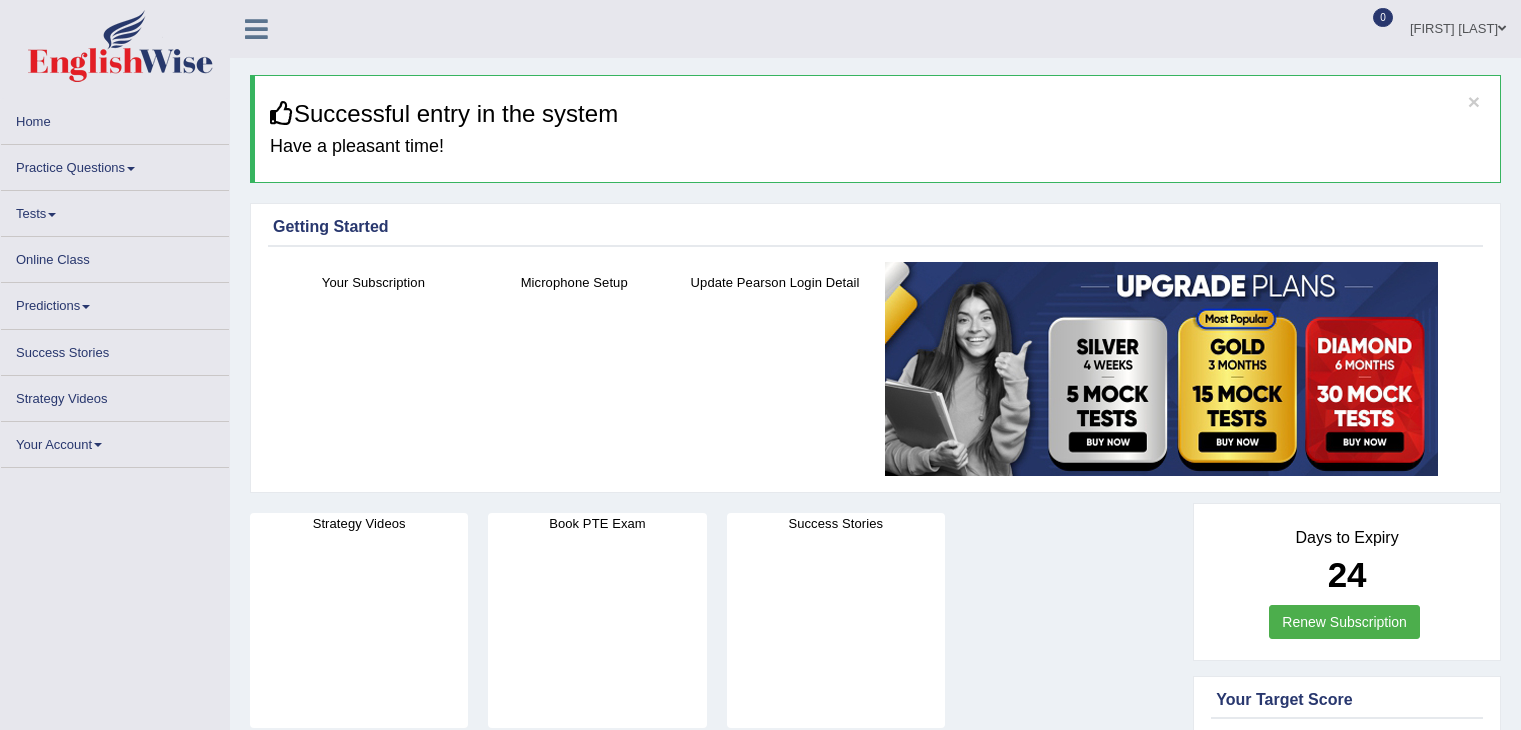 scroll, scrollTop: 0, scrollLeft: 0, axis: both 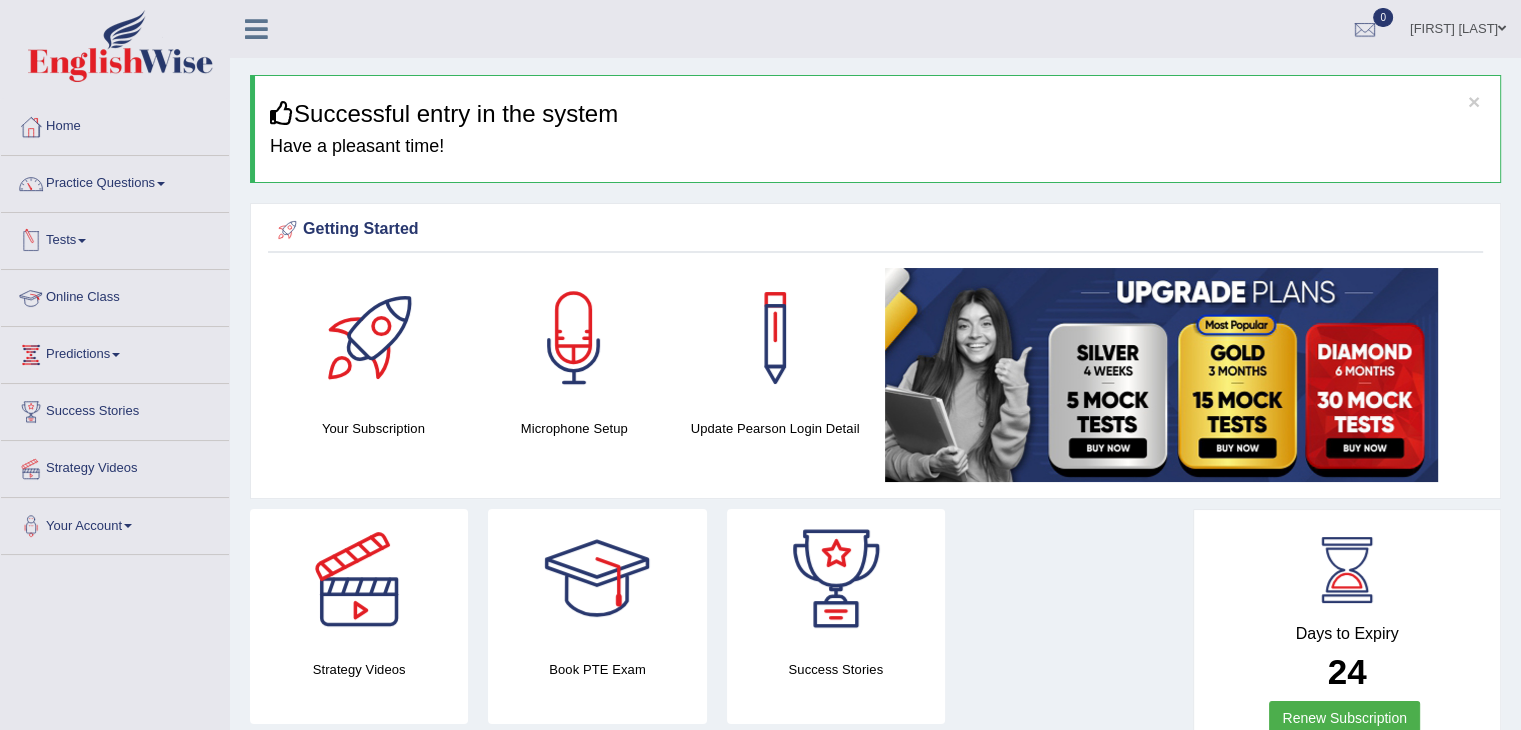 click on "Online Class" at bounding box center [115, 295] 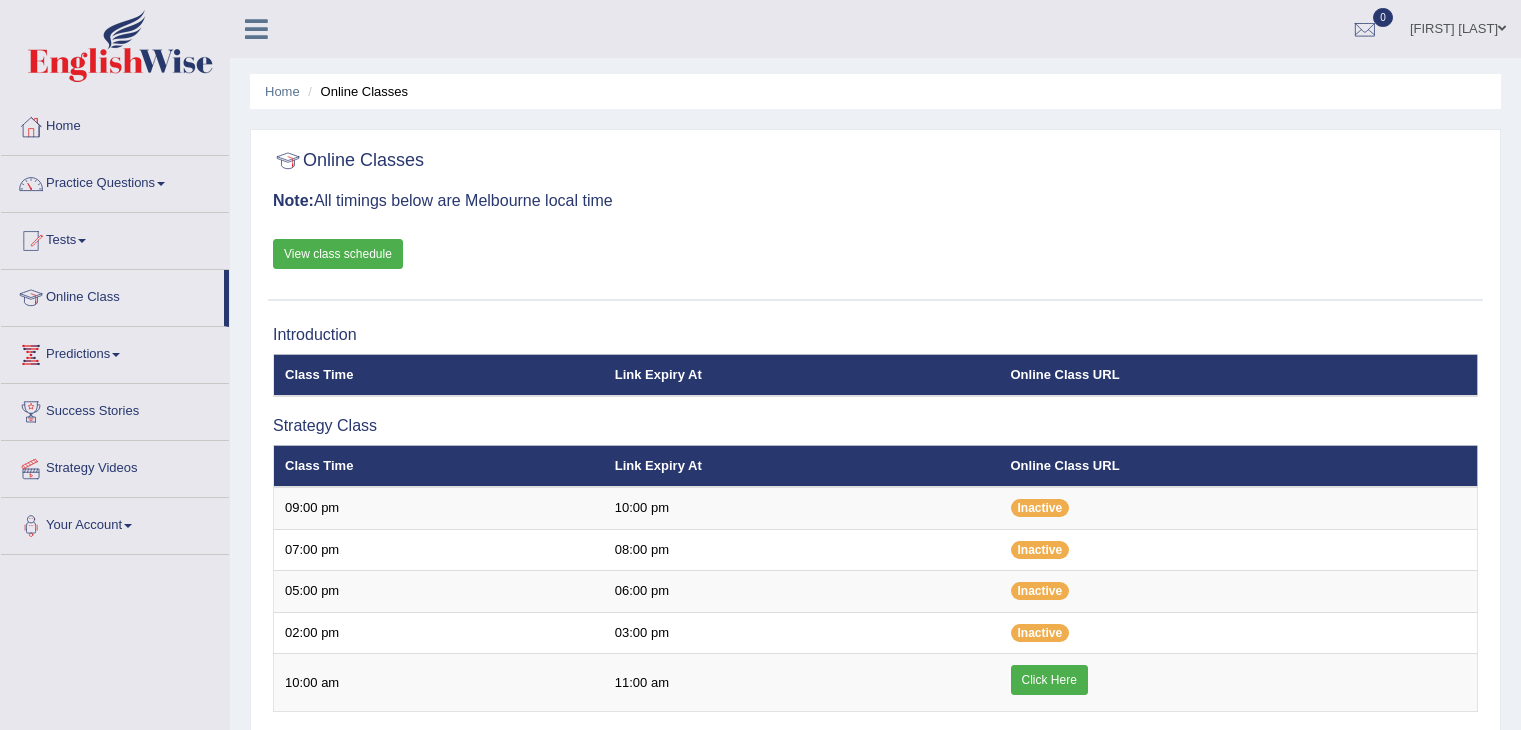 scroll, scrollTop: 0, scrollLeft: 0, axis: both 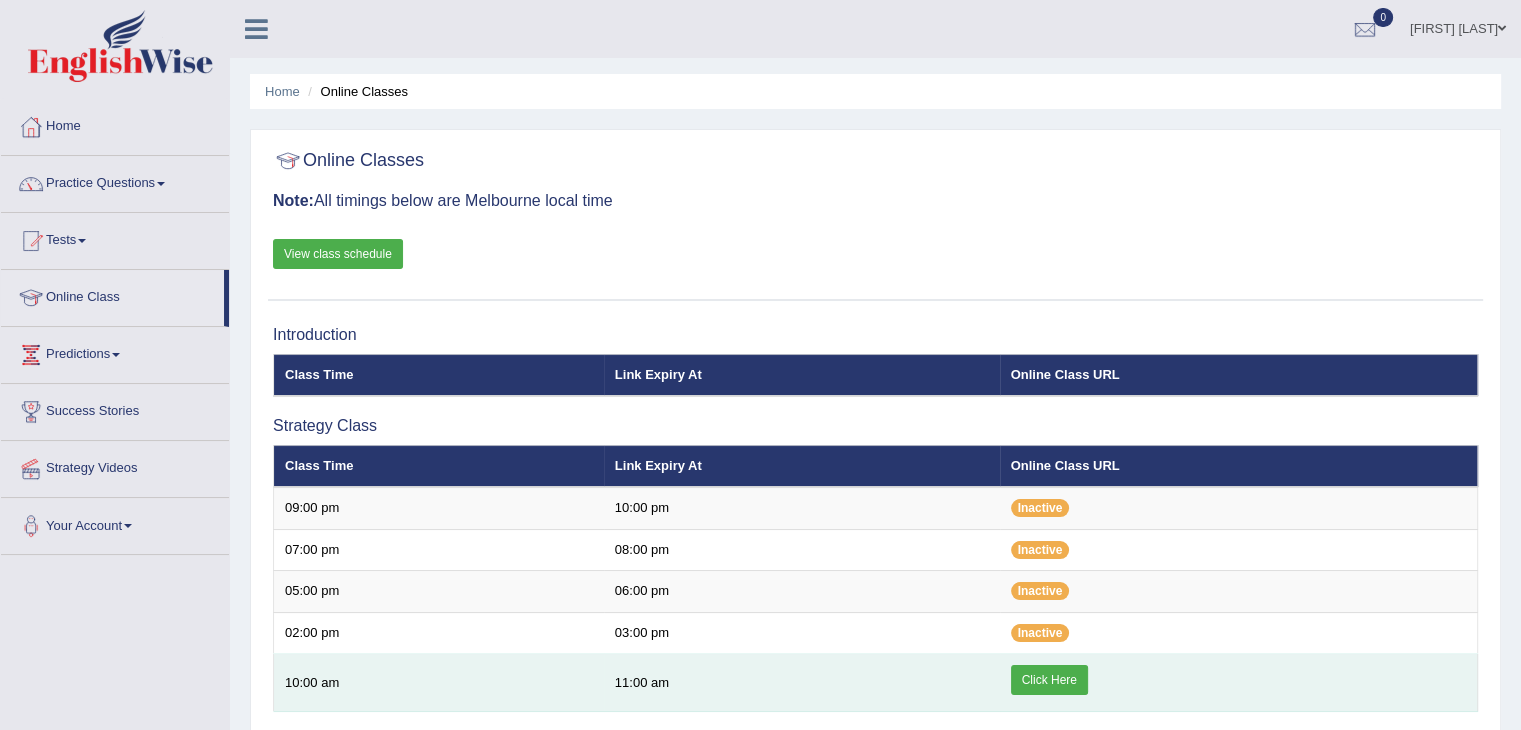 click on "Click Here" at bounding box center [1049, 680] 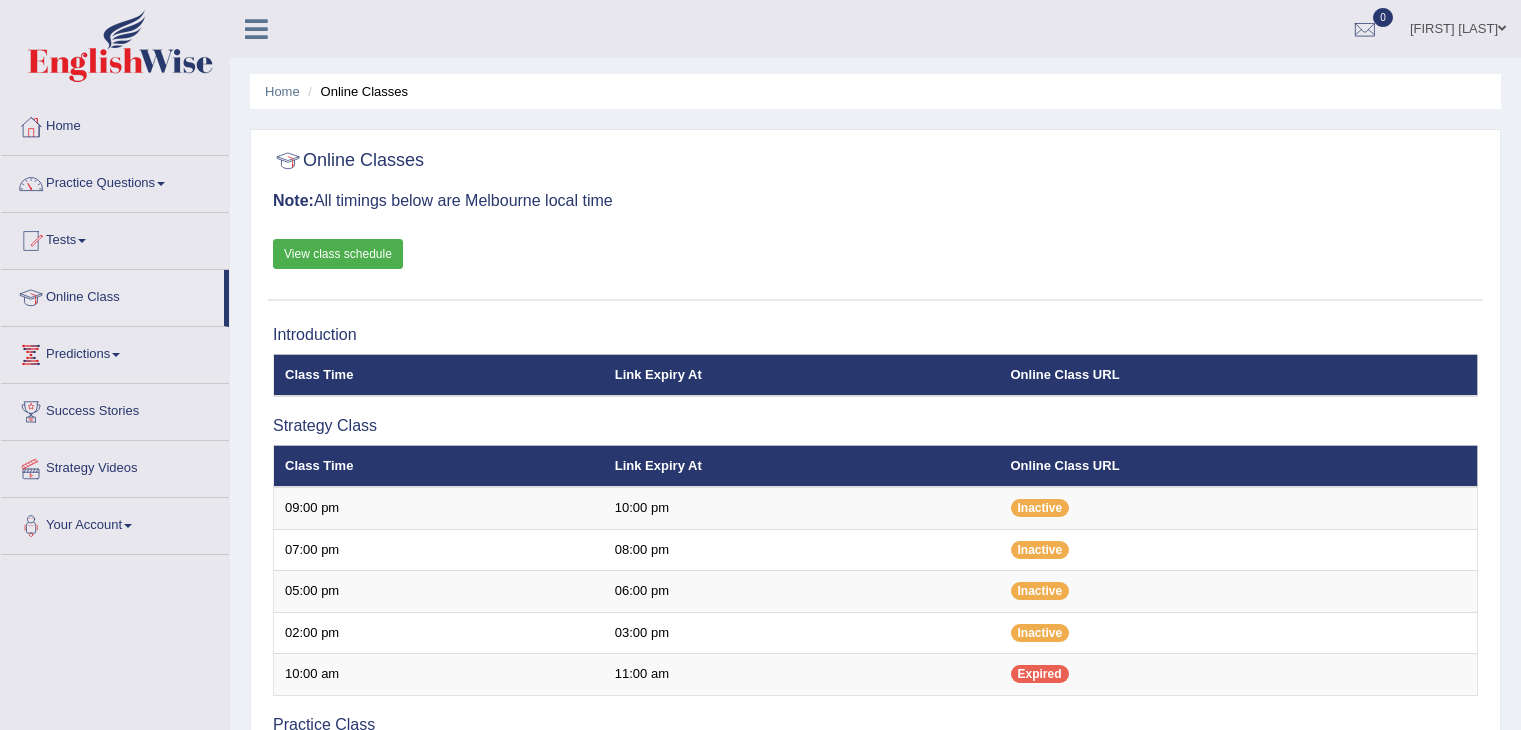 scroll, scrollTop: 0, scrollLeft: 0, axis: both 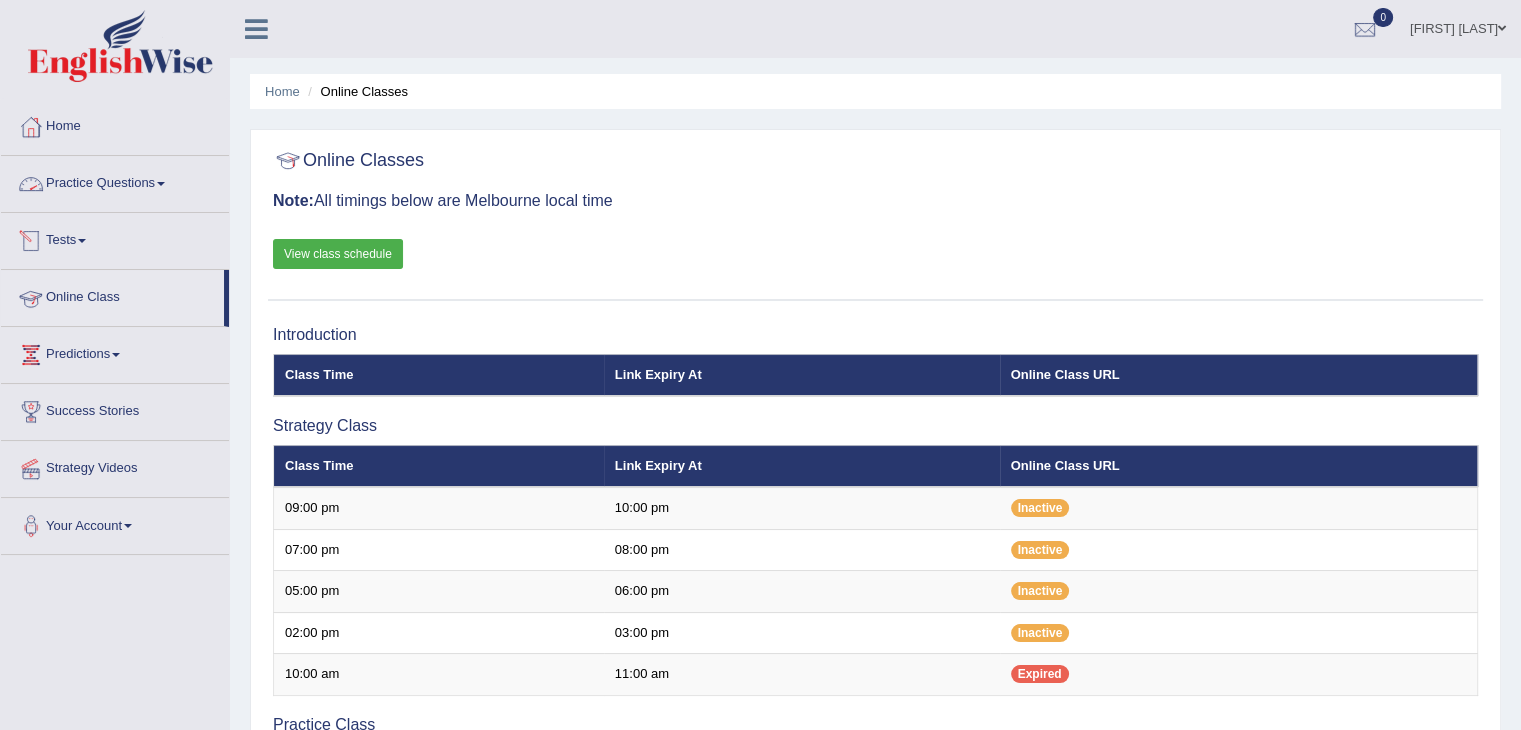 click at bounding box center [161, 184] 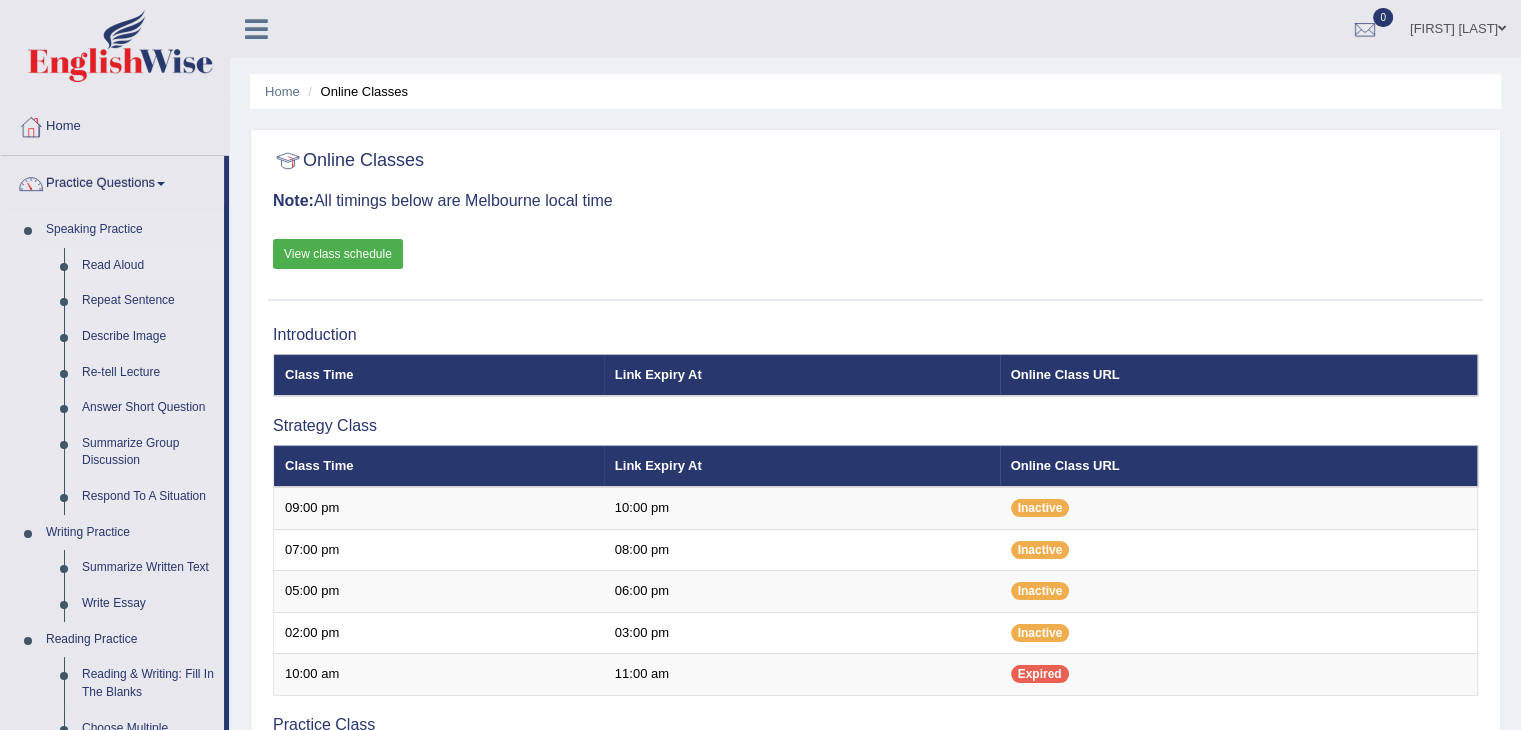 click on "Read Aloud" at bounding box center (148, 266) 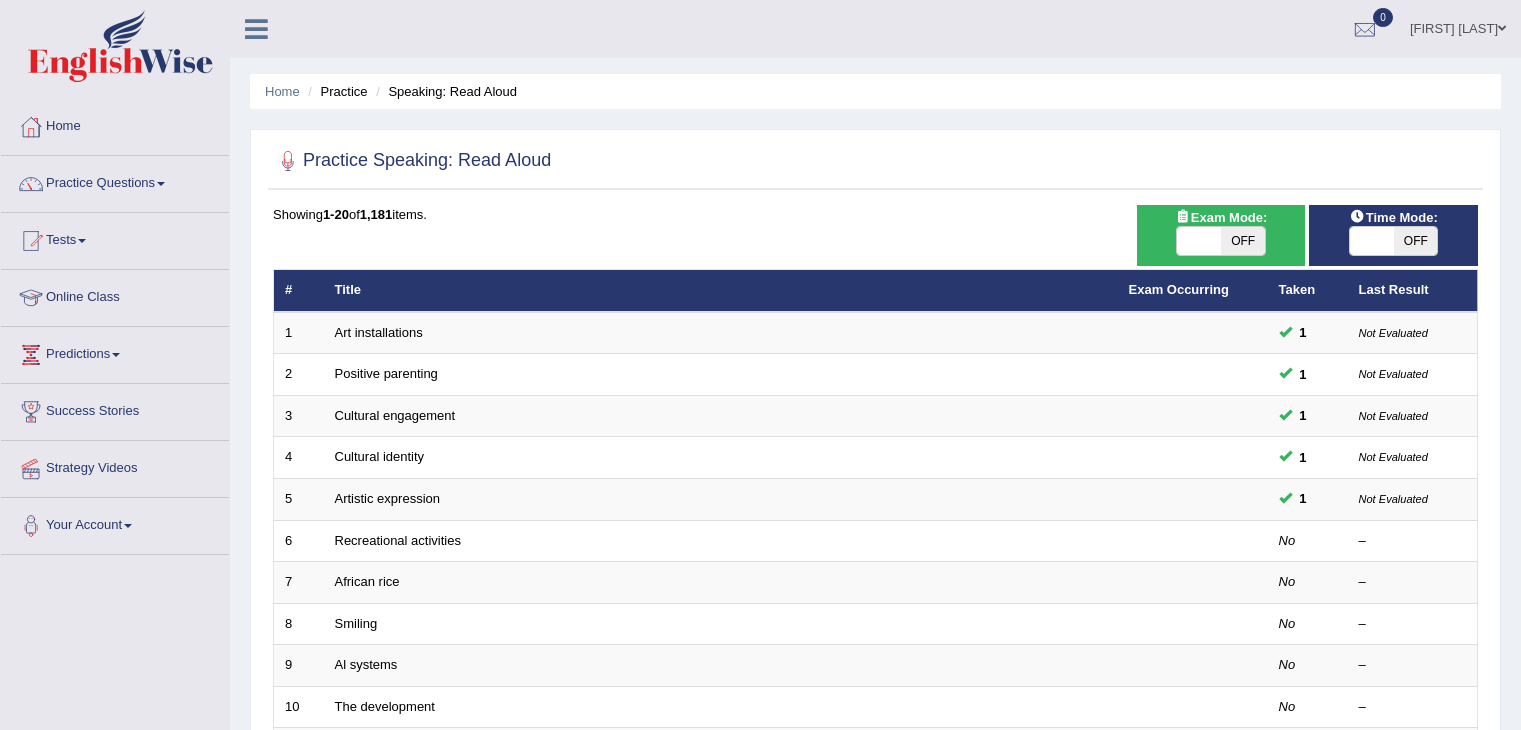 scroll, scrollTop: 0, scrollLeft: 0, axis: both 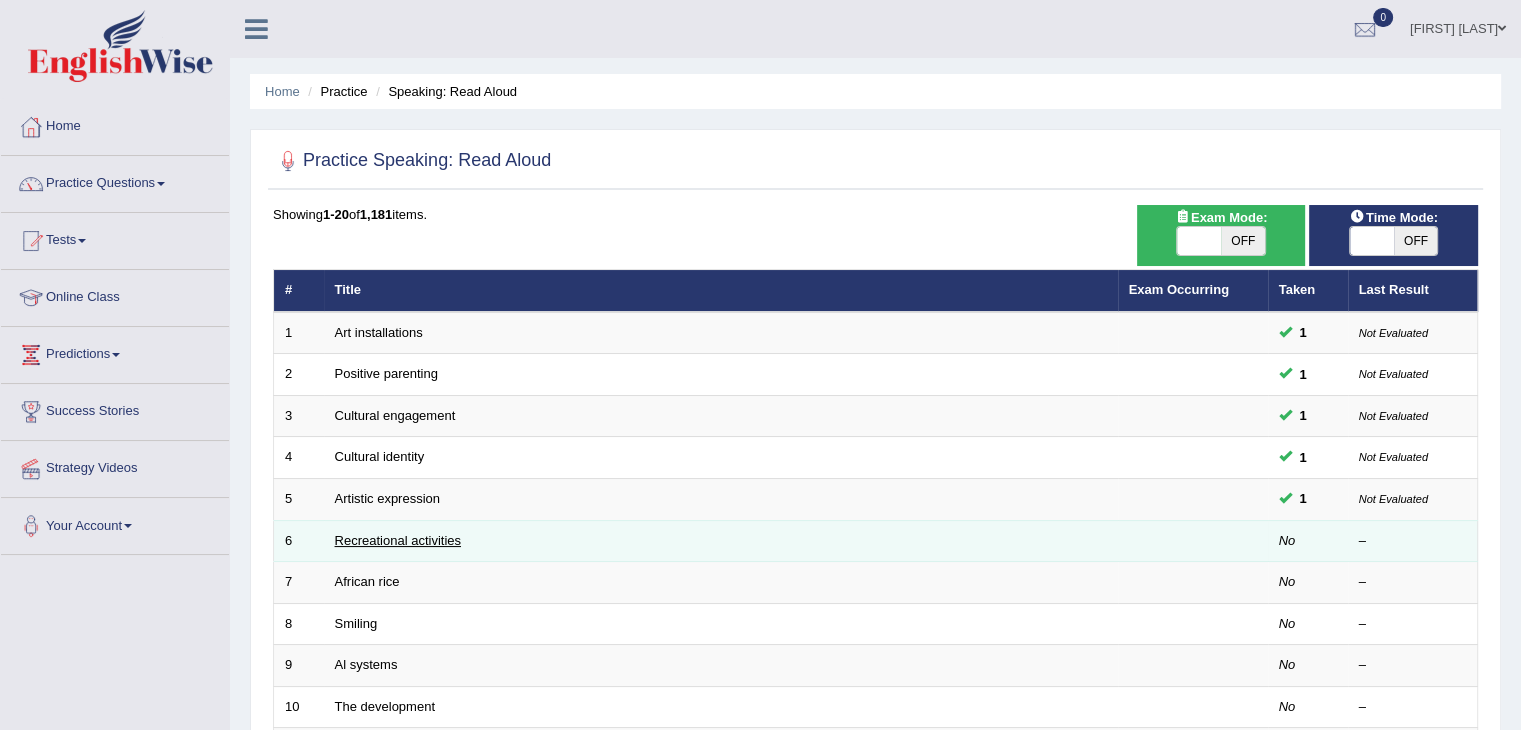 click on "Recreational activities" at bounding box center (398, 540) 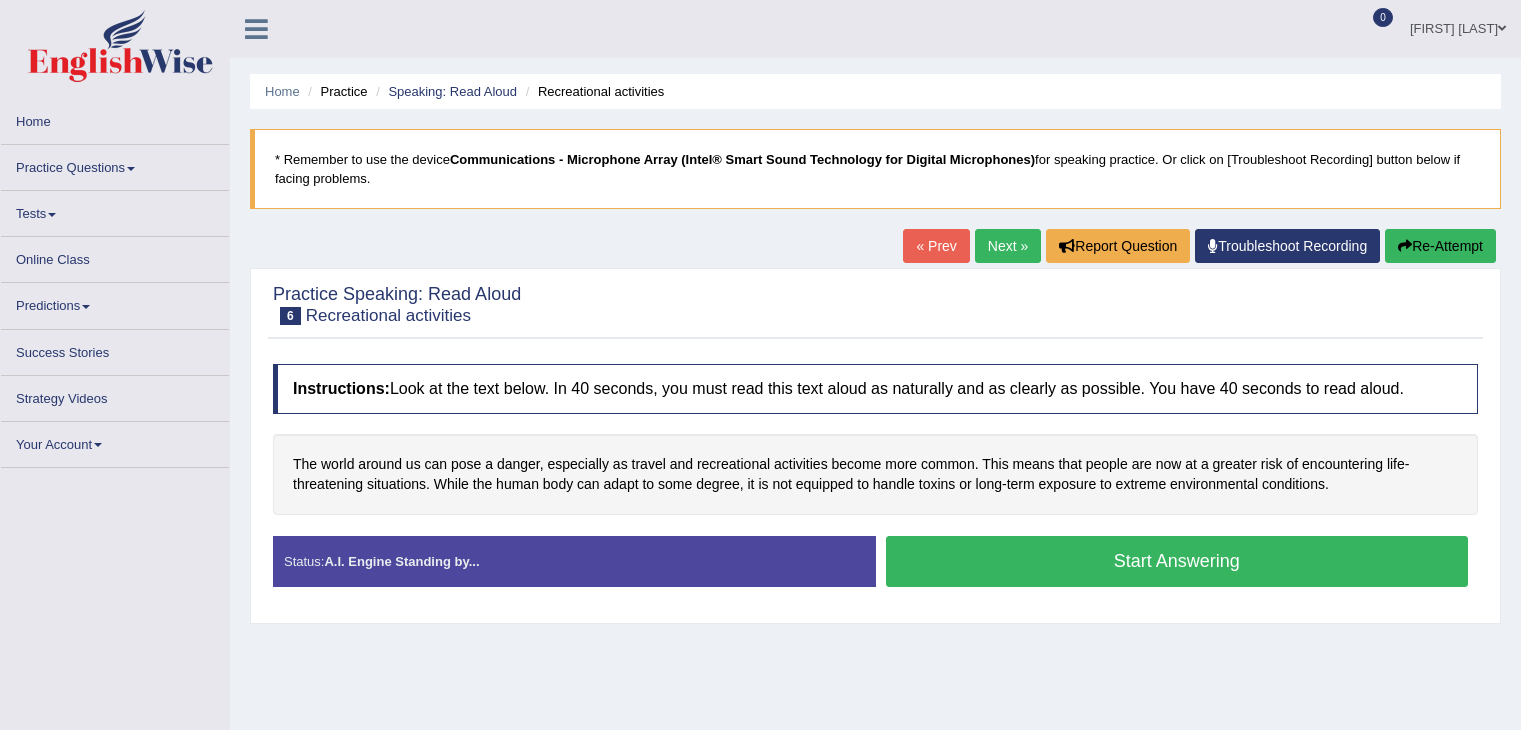 scroll, scrollTop: 0, scrollLeft: 0, axis: both 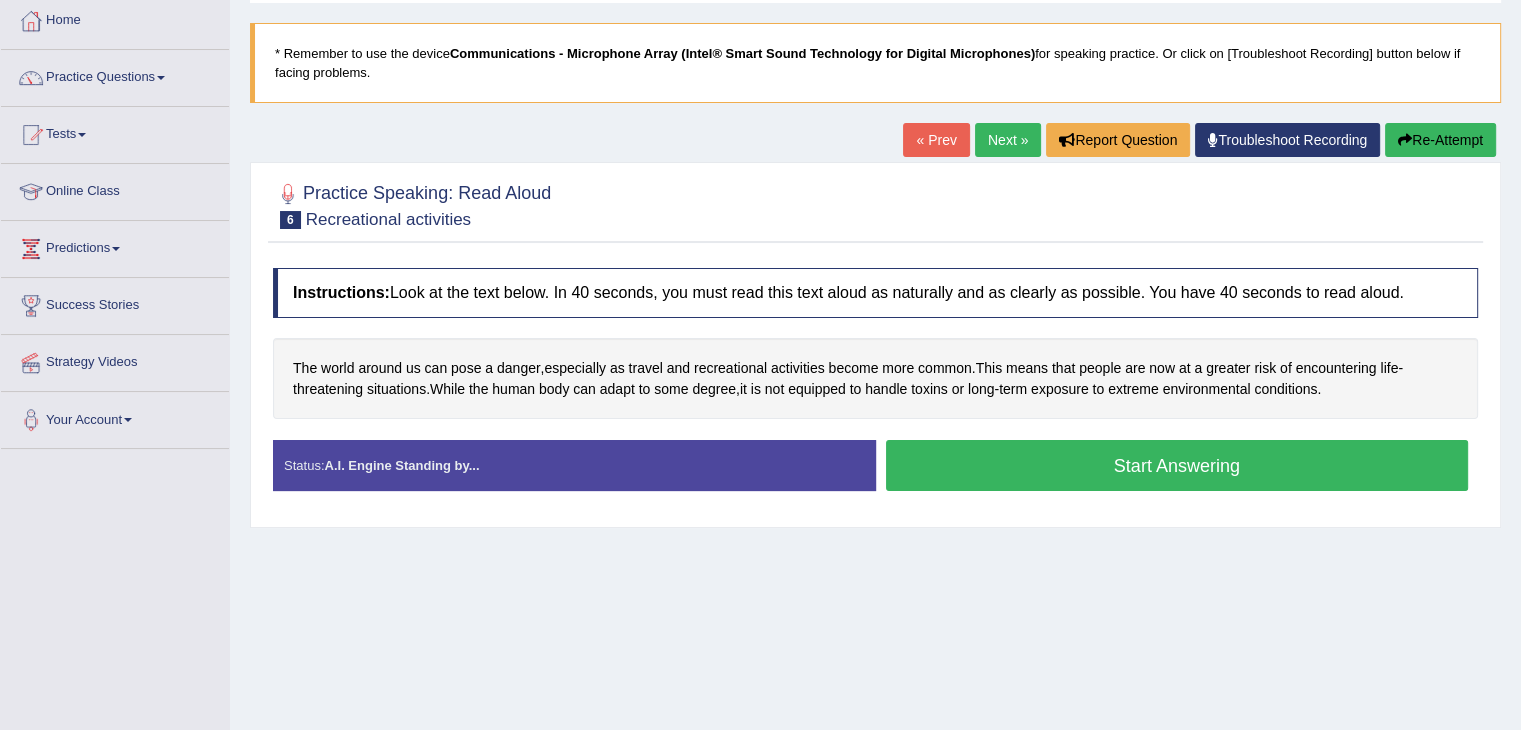 click on "Start Answering" at bounding box center (1177, 465) 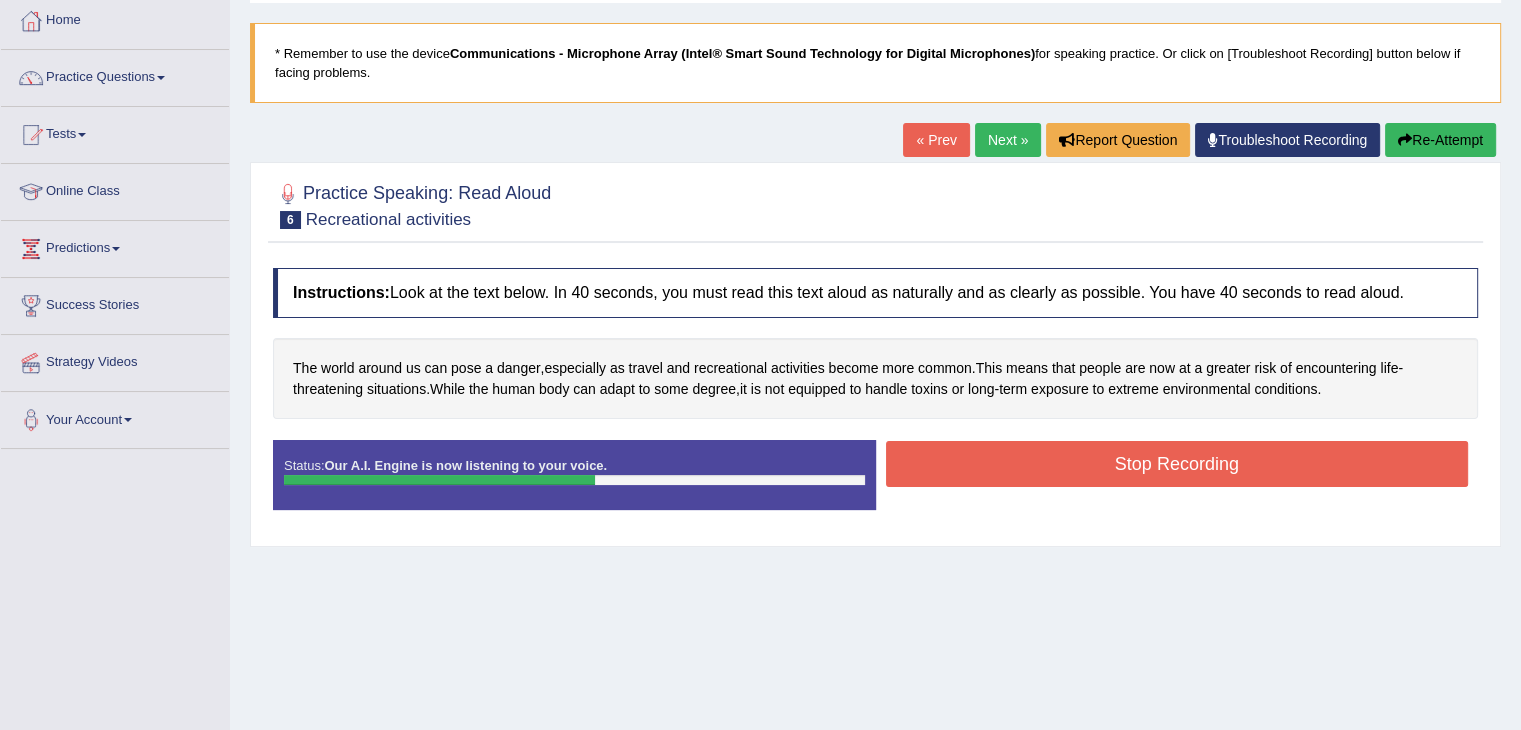 click on "Stop Recording" at bounding box center [1177, 464] 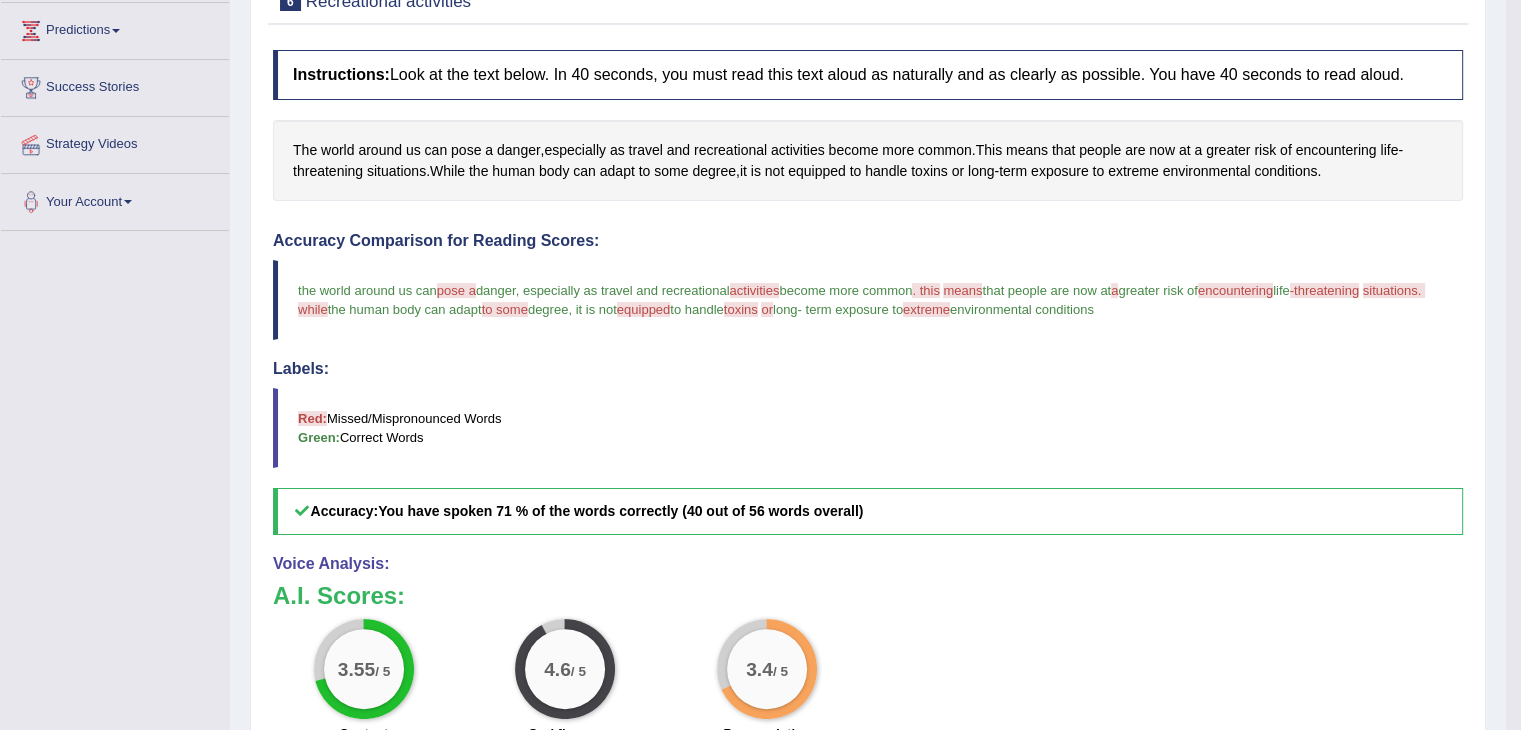 scroll, scrollTop: 329, scrollLeft: 0, axis: vertical 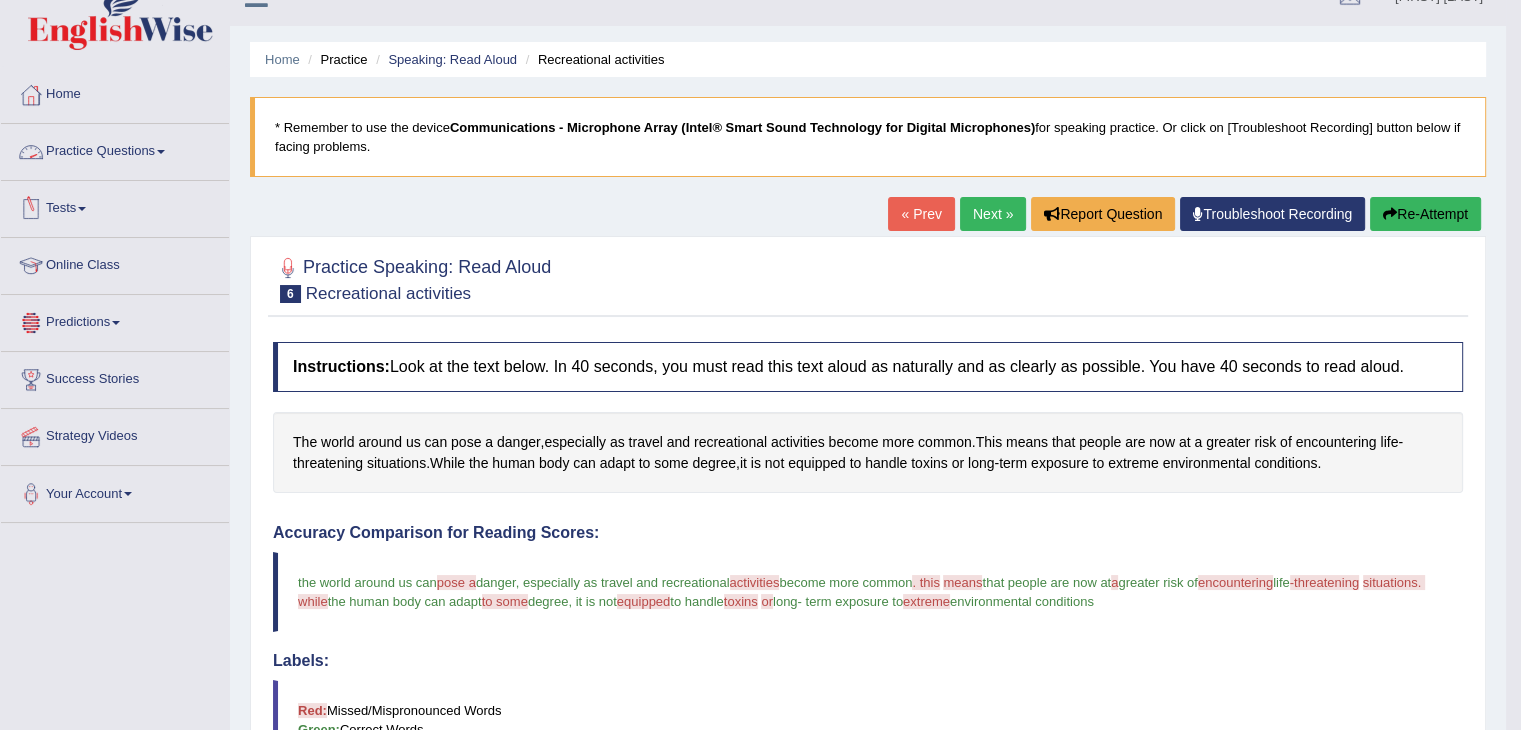 click on "Practice Questions" at bounding box center [115, 149] 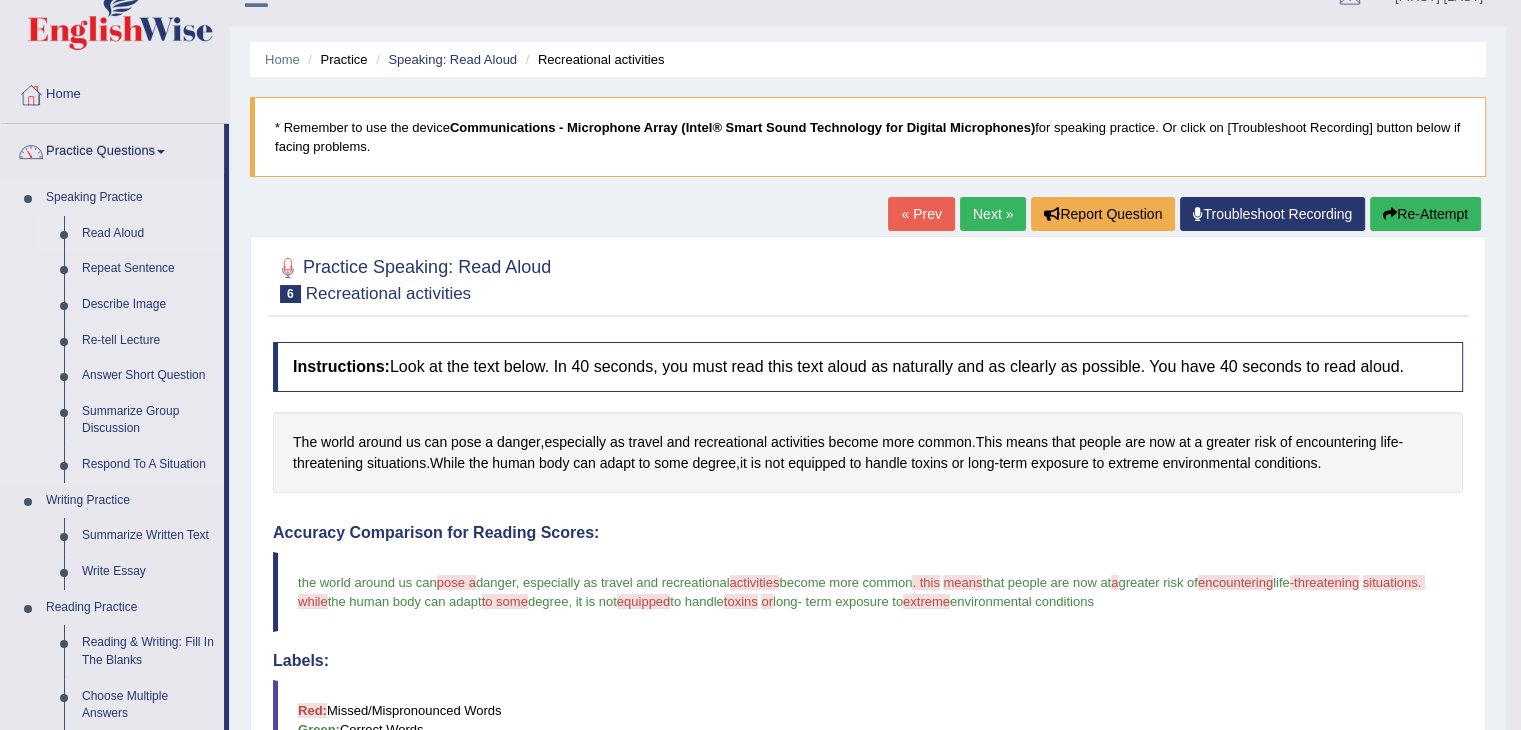 click on "Read Aloud" at bounding box center [148, 234] 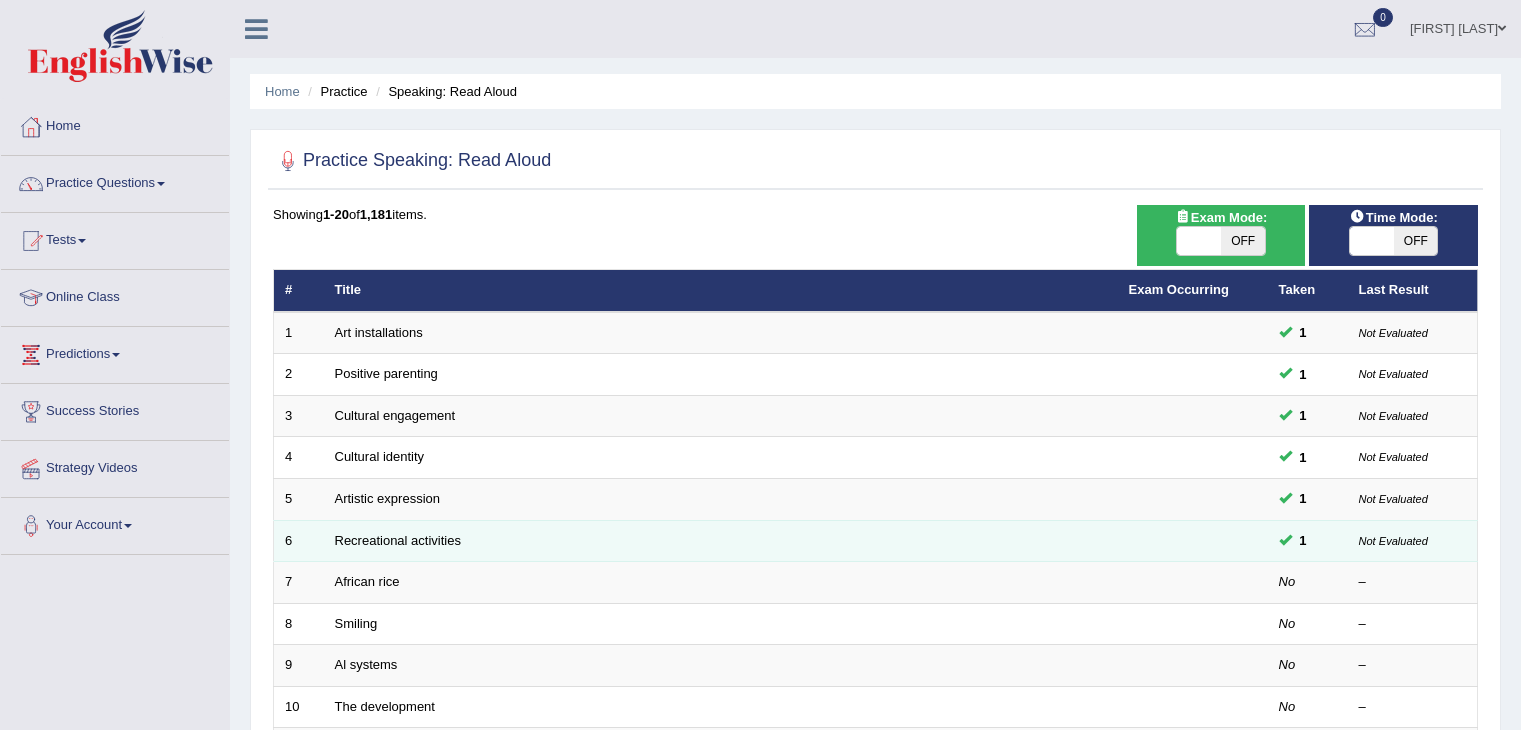 scroll, scrollTop: 0, scrollLeft: 0, axis: both 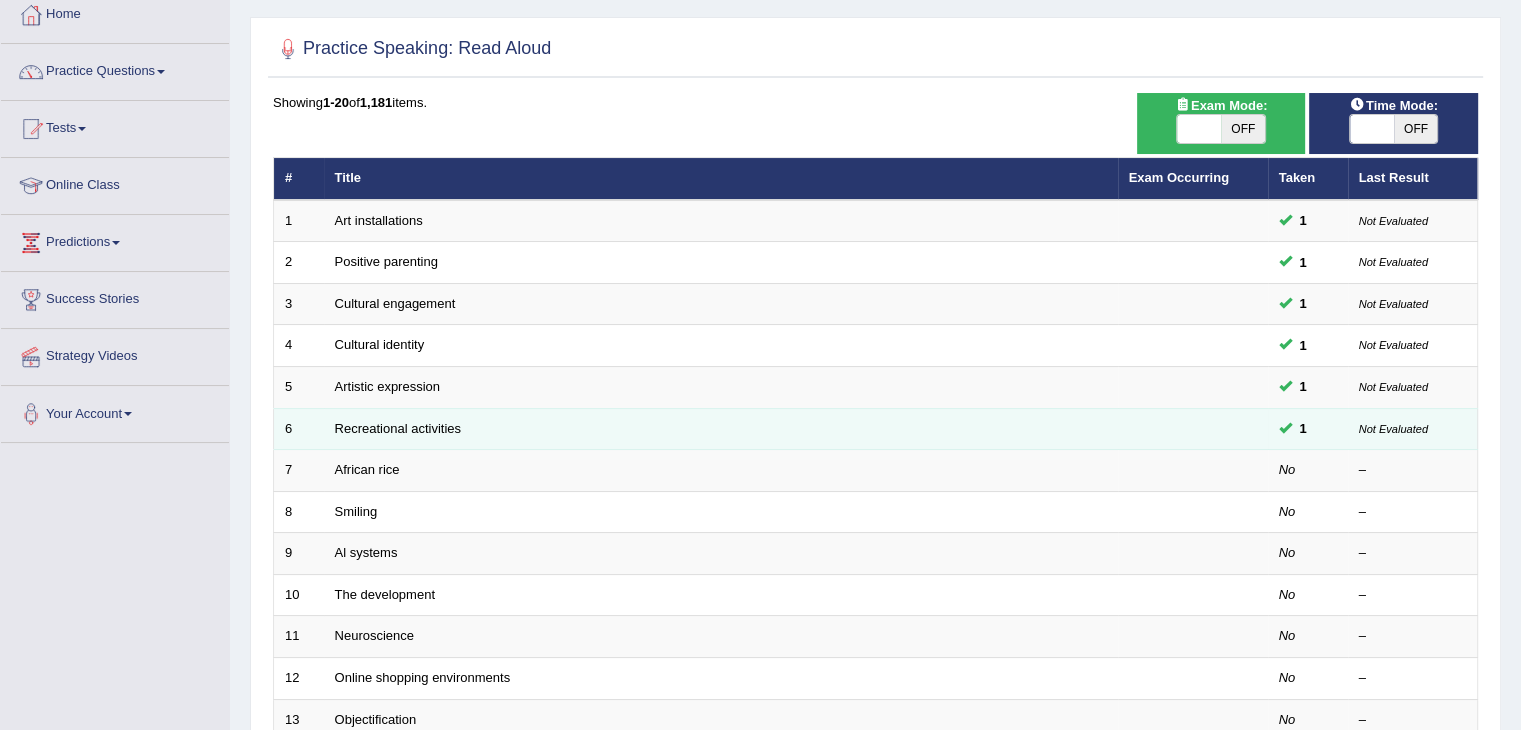 click on "Not Evaluated" at bounding box center [1393, 429] 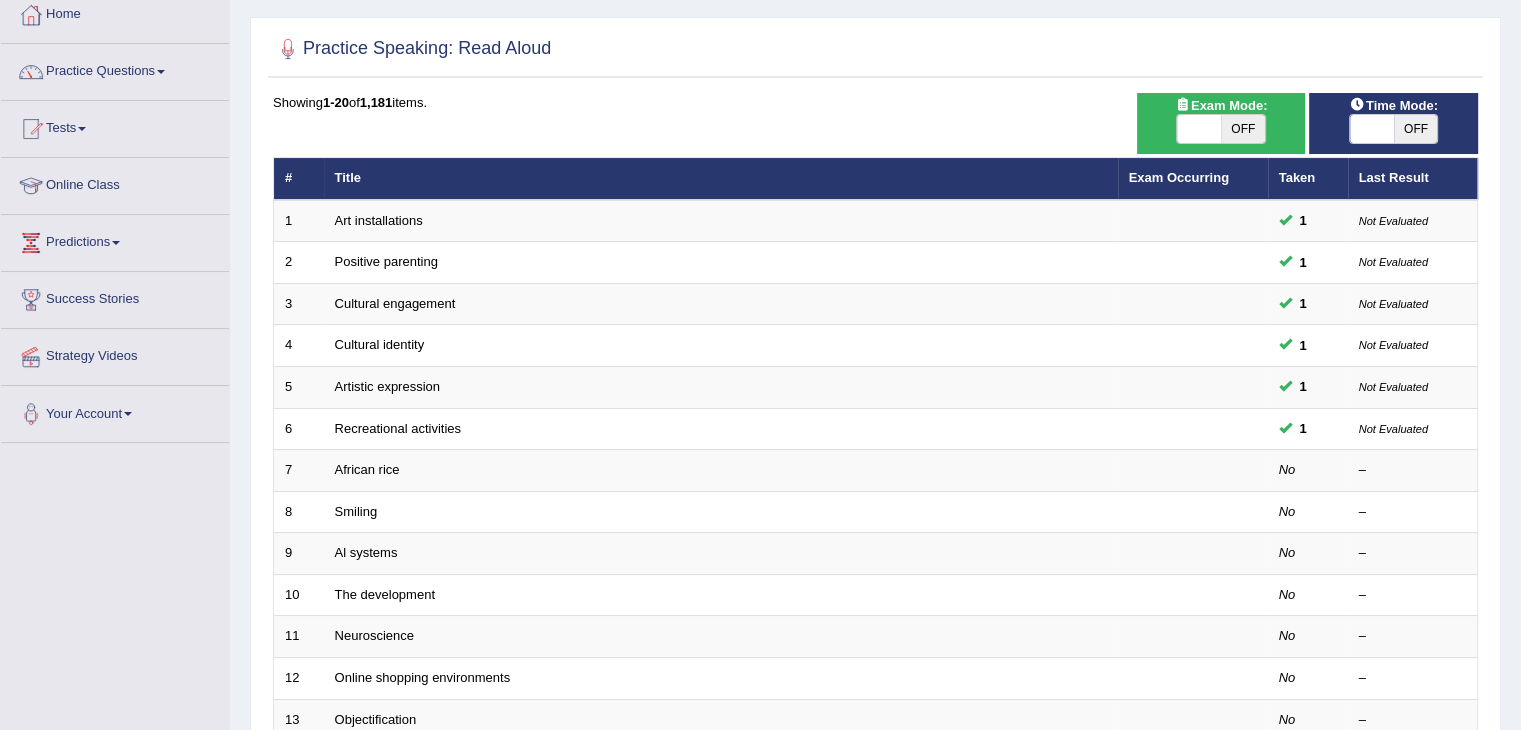 click at bounding box center [1372, 129] 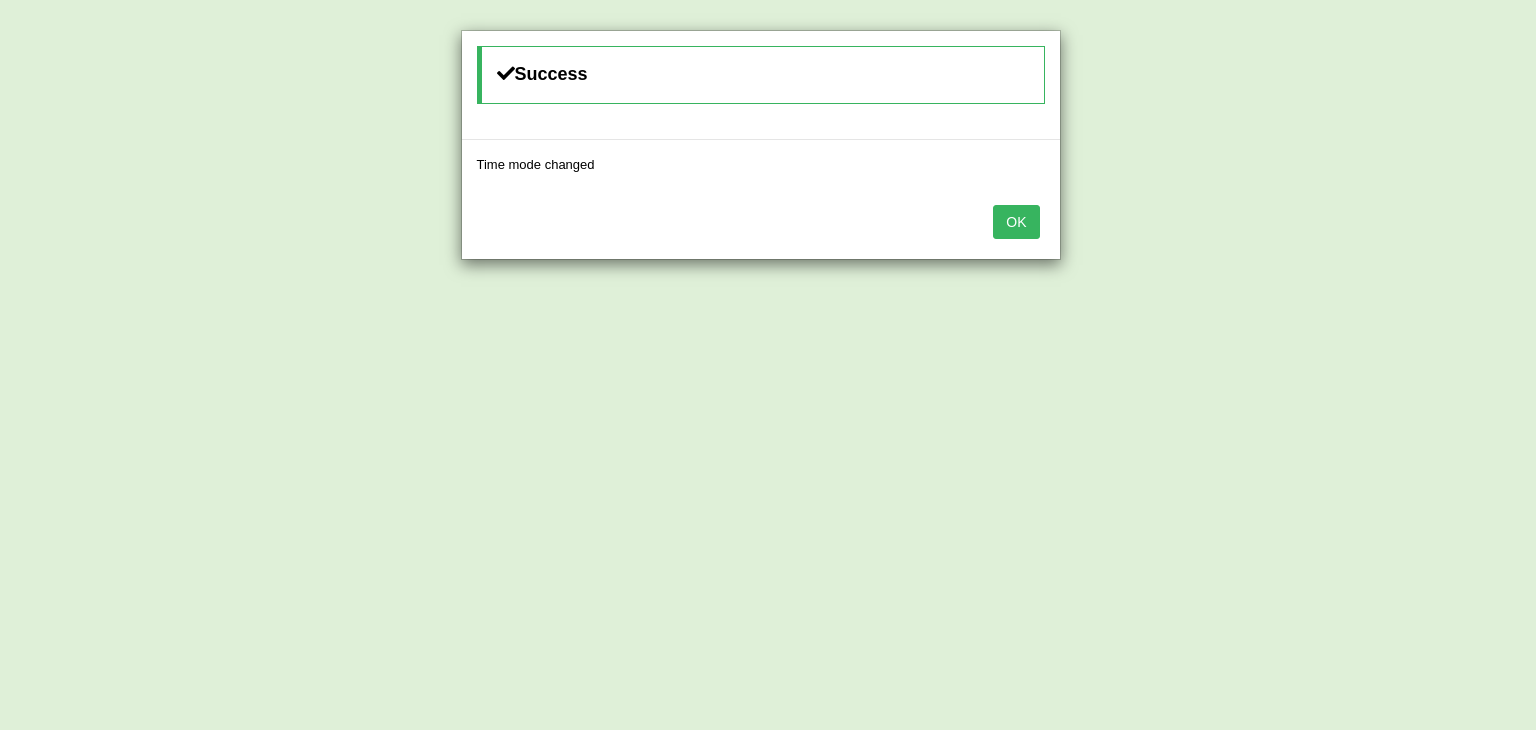 click on "OK" at bounding box center (1016, 222) 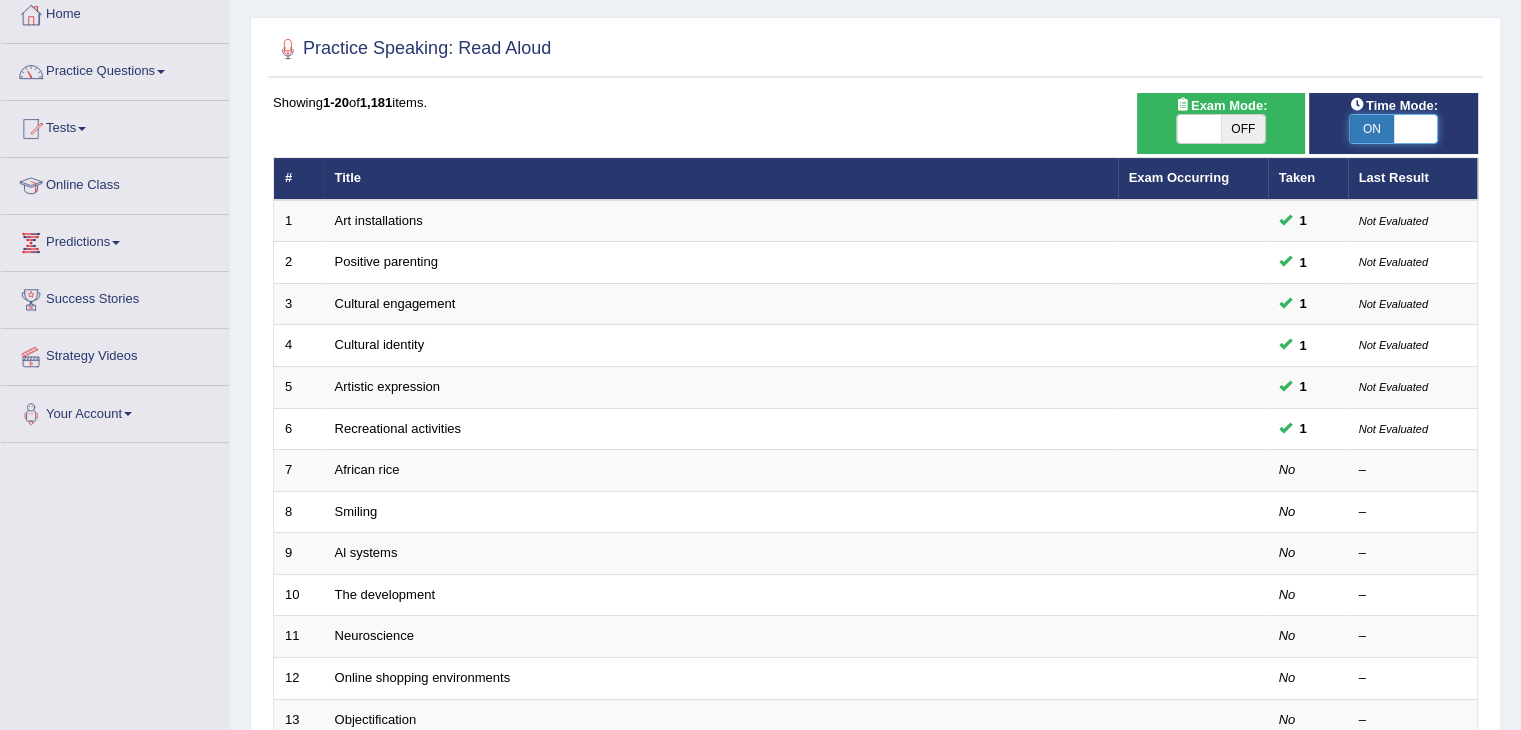 click at bounding box center [1416, 129] 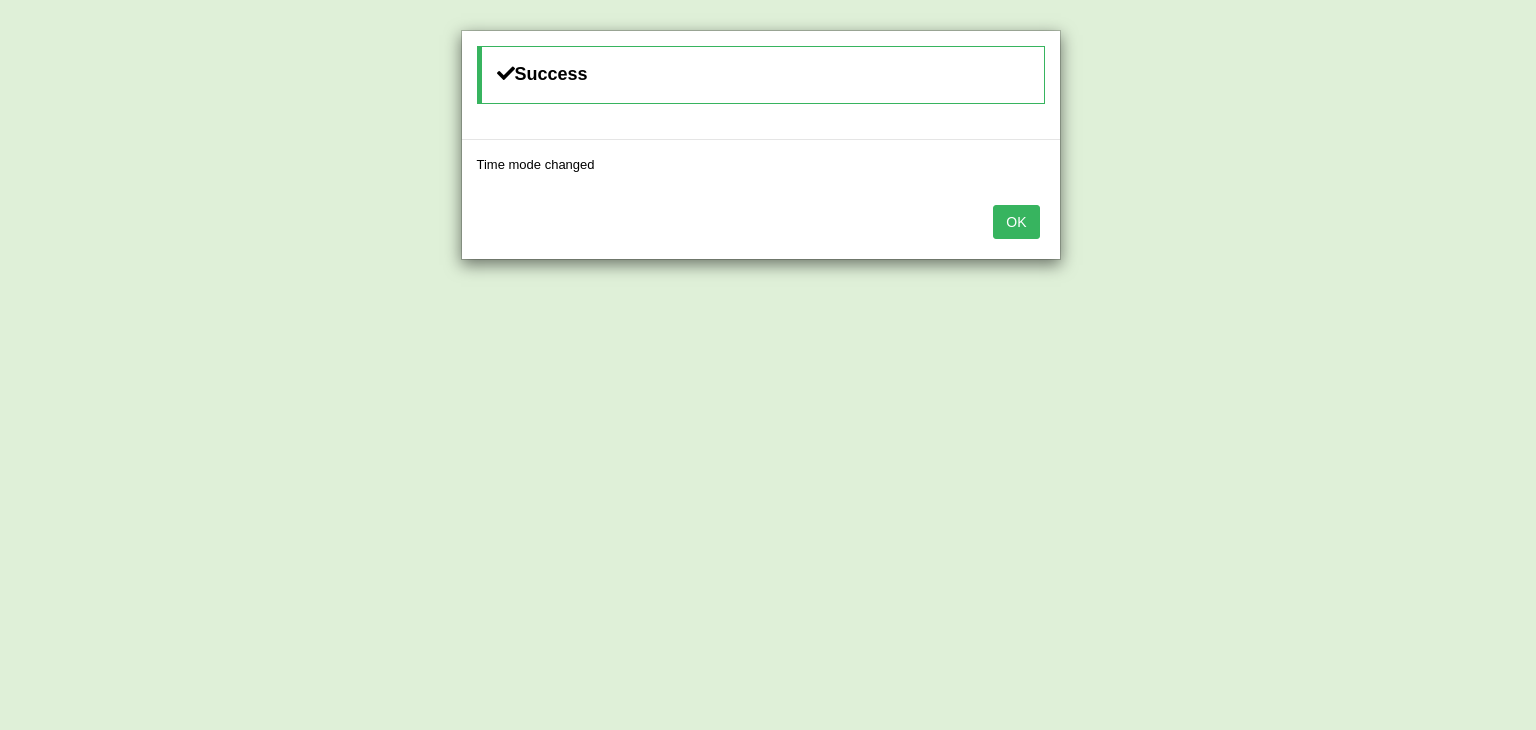 click on "OK" at bounding box center (1016, 222) 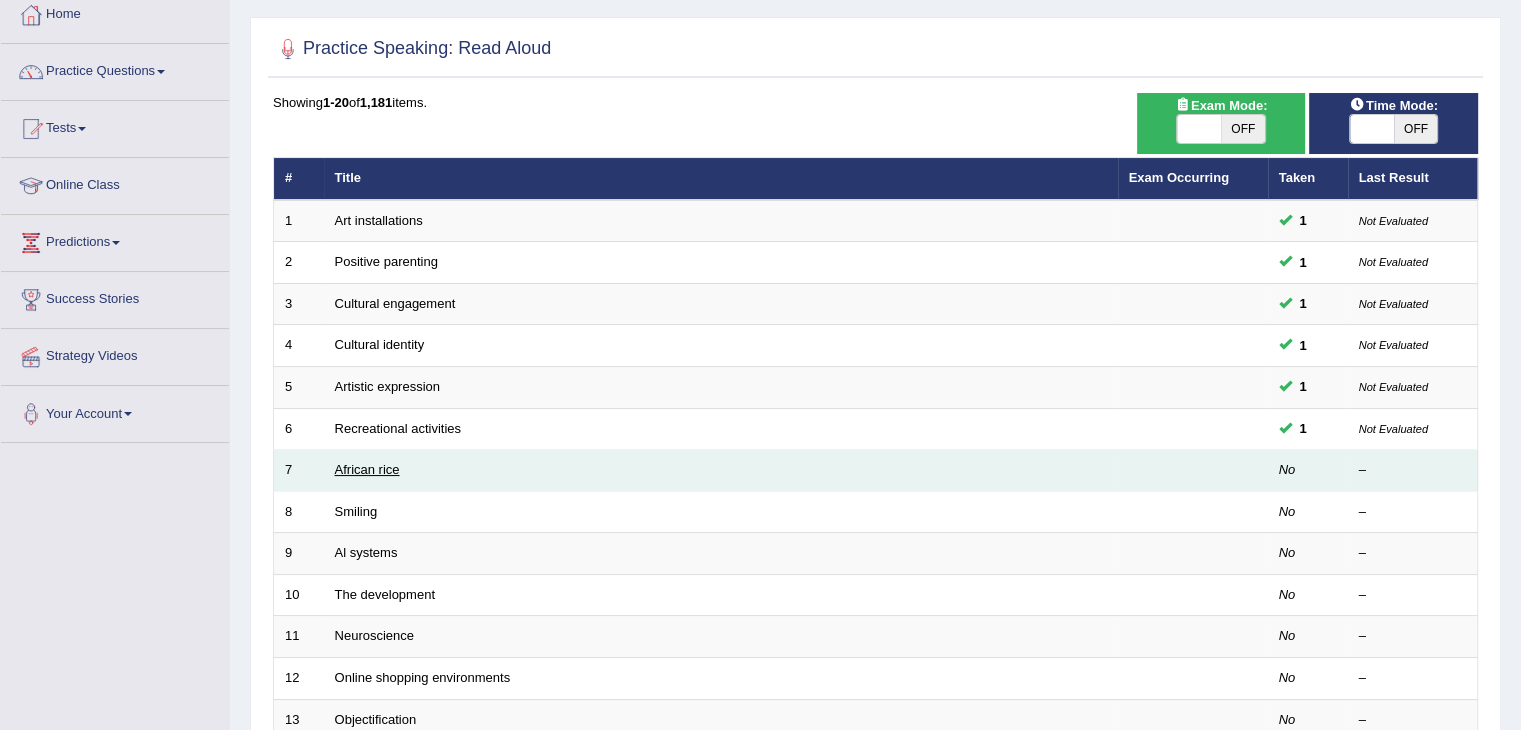 click on "African rice" at bounding box center (367, 469) 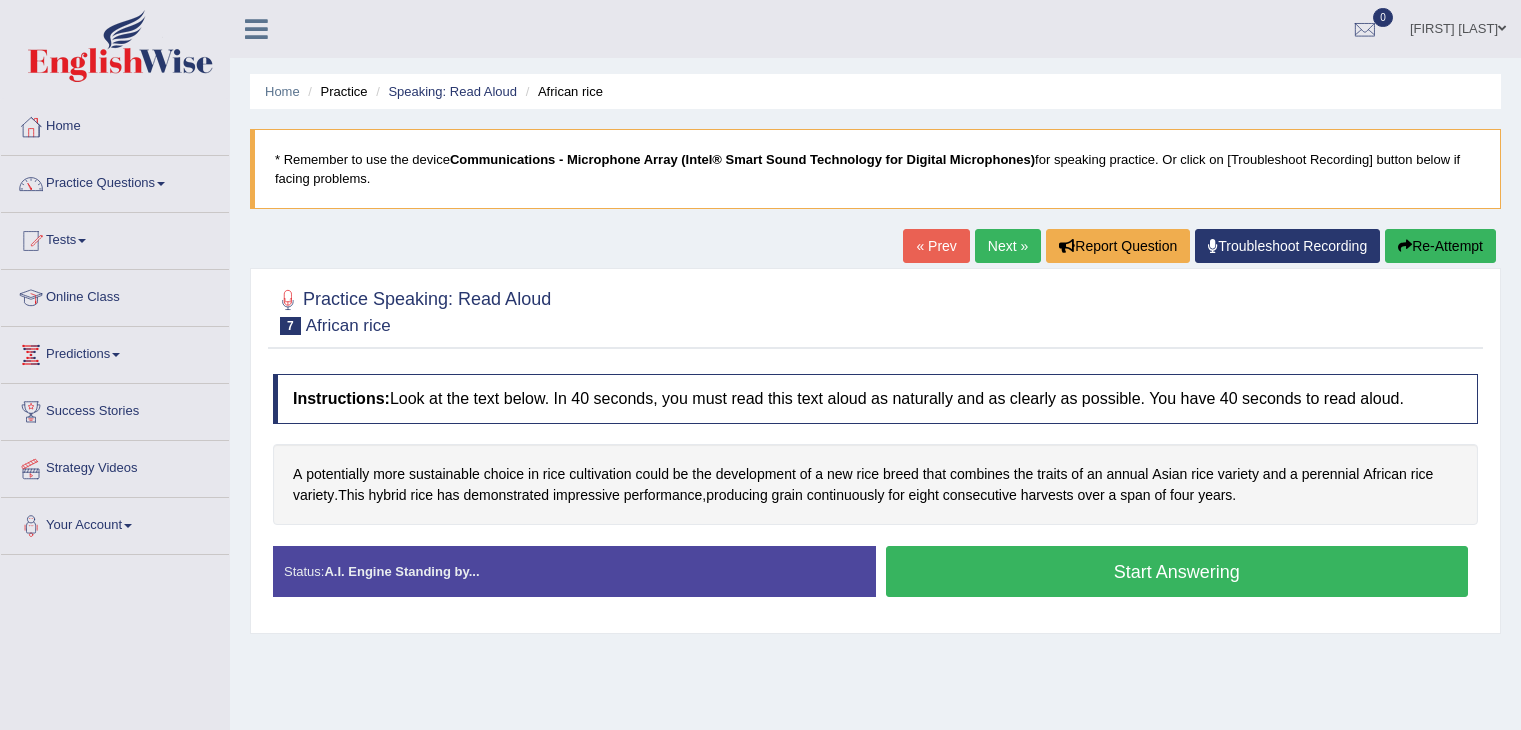 scroll, scrollTop: 0, scrollLeft: 0, axis: both 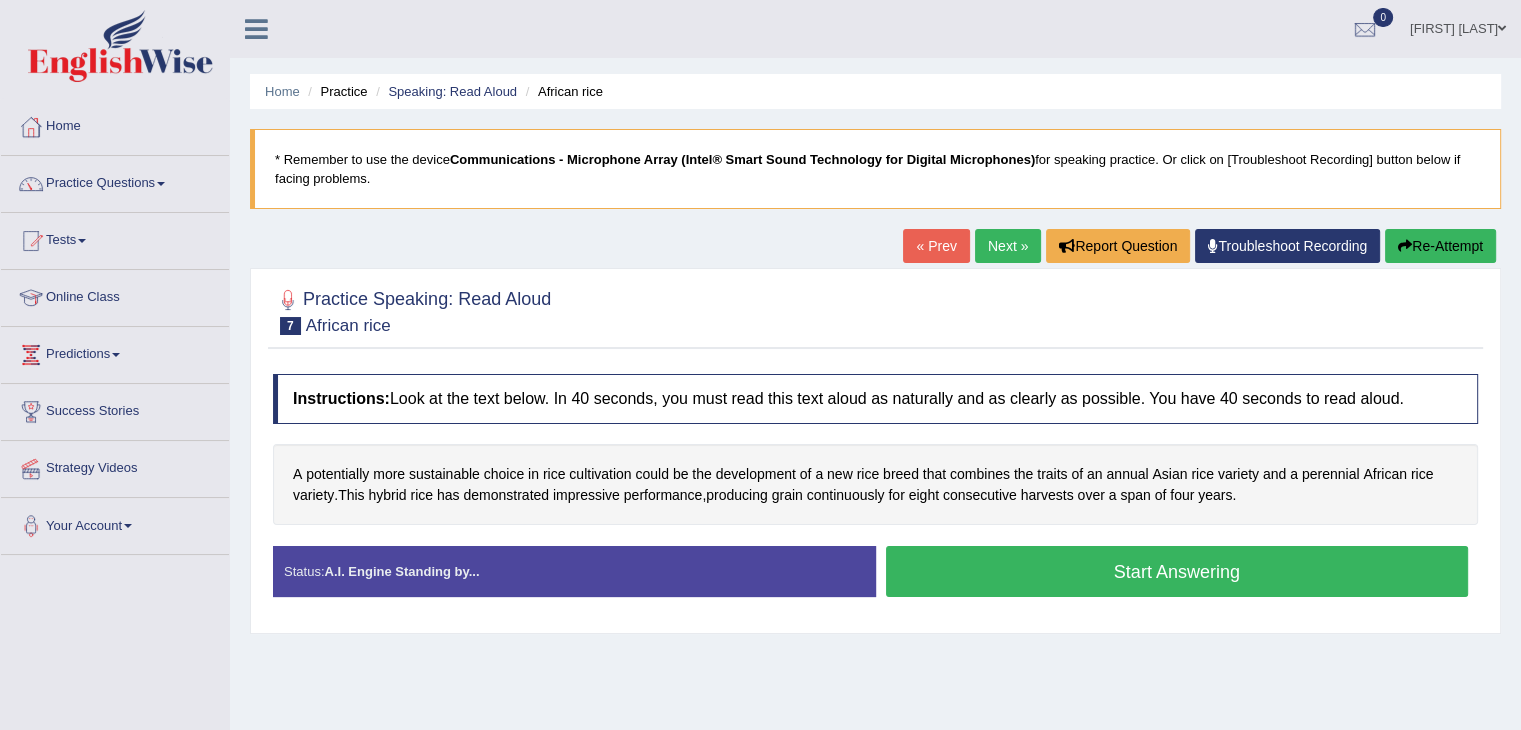 click on "Practice Questions" at bounding box center (115, 181) 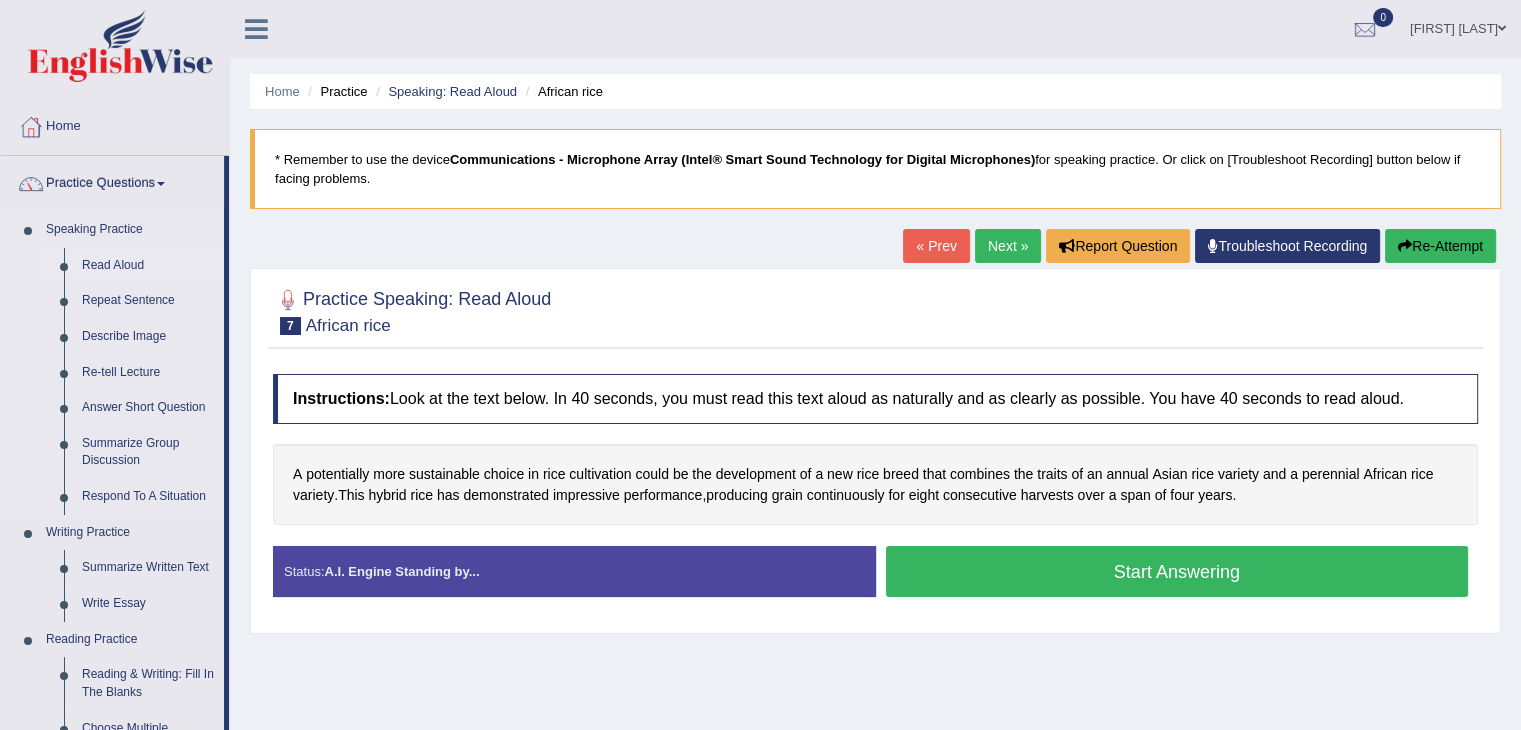 click on "Read Aloud" at bounding box center [148, 266] 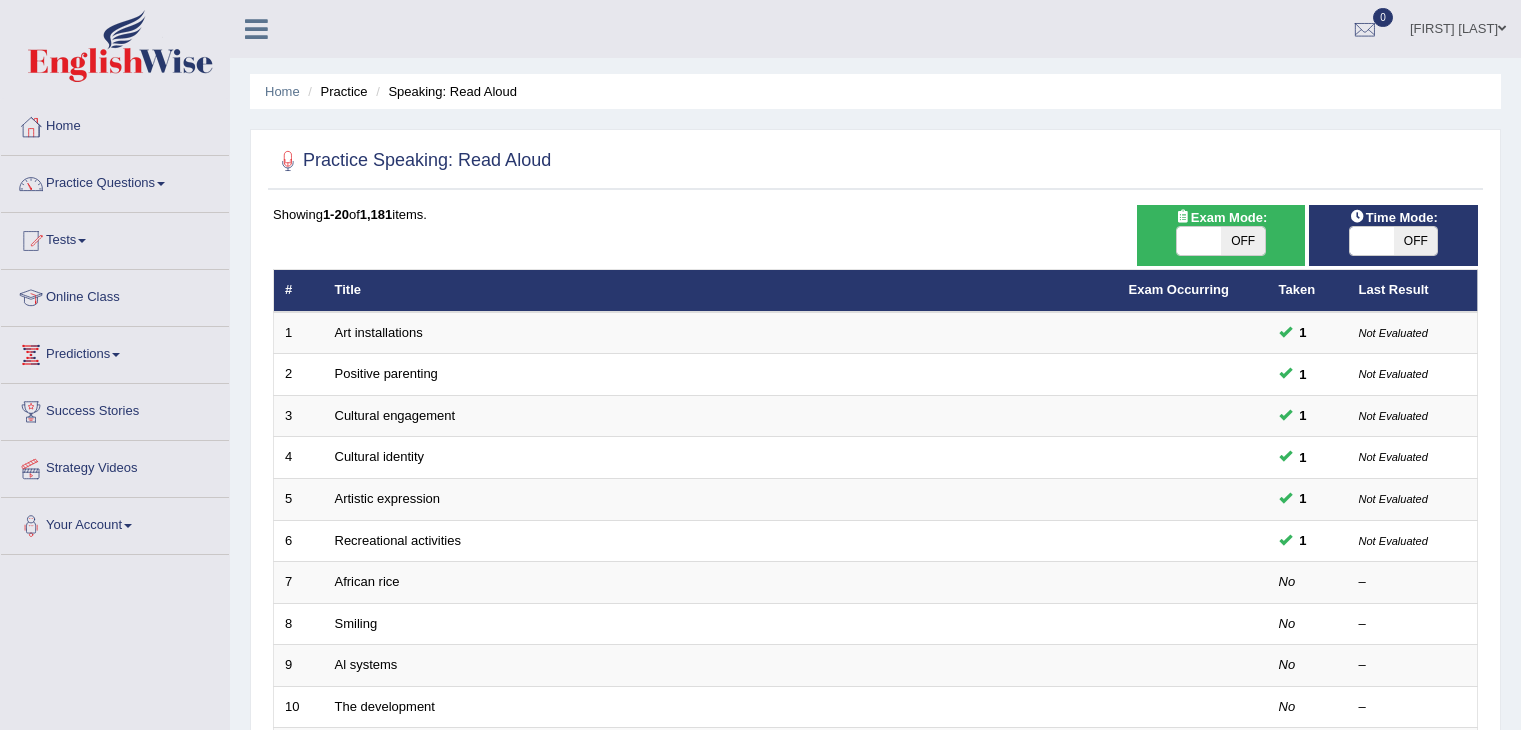 scroll, scrollTop: 0, scrollLeft: 0, axis: both 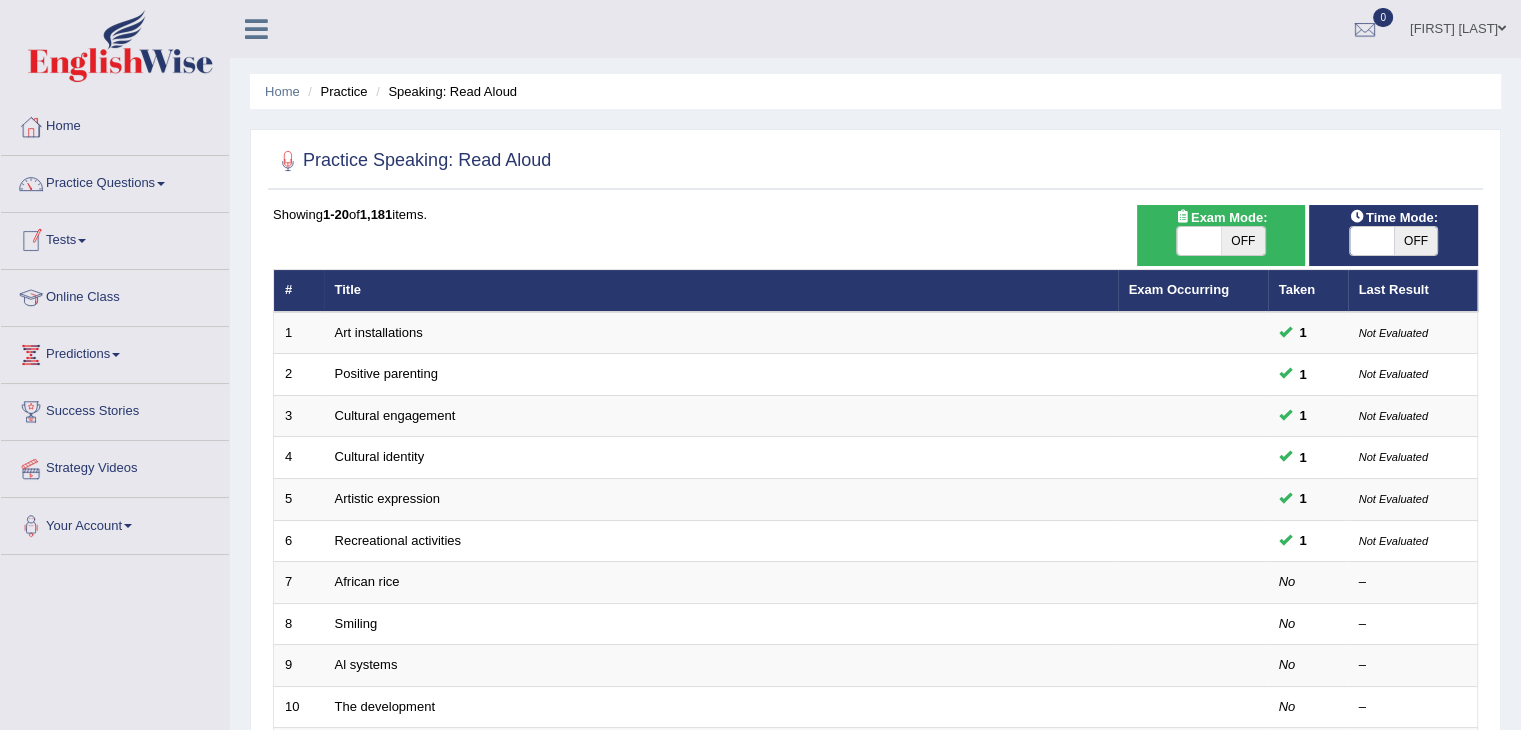 click at bounding box center (1372, 241) 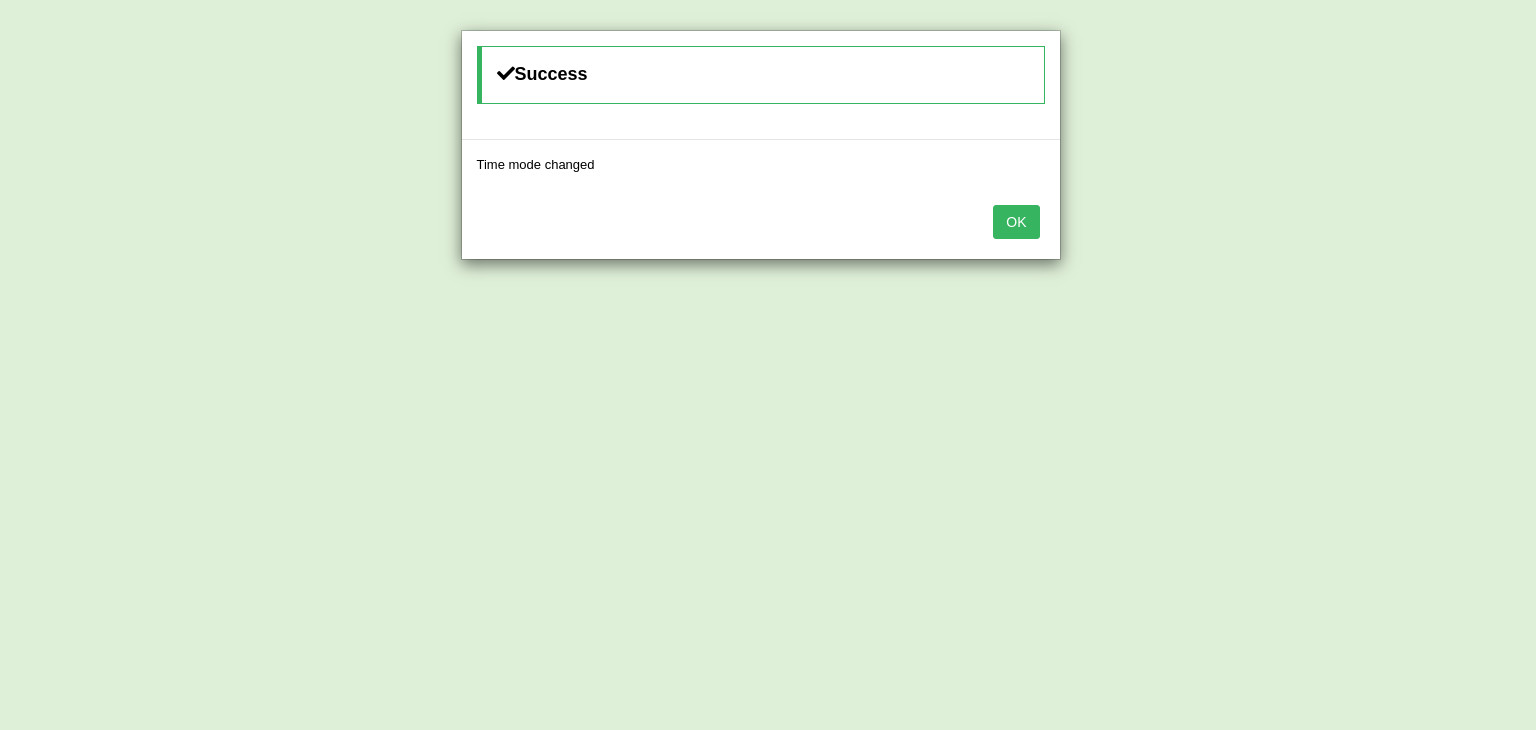 click on "OK" at bounding box center [1016, 222] 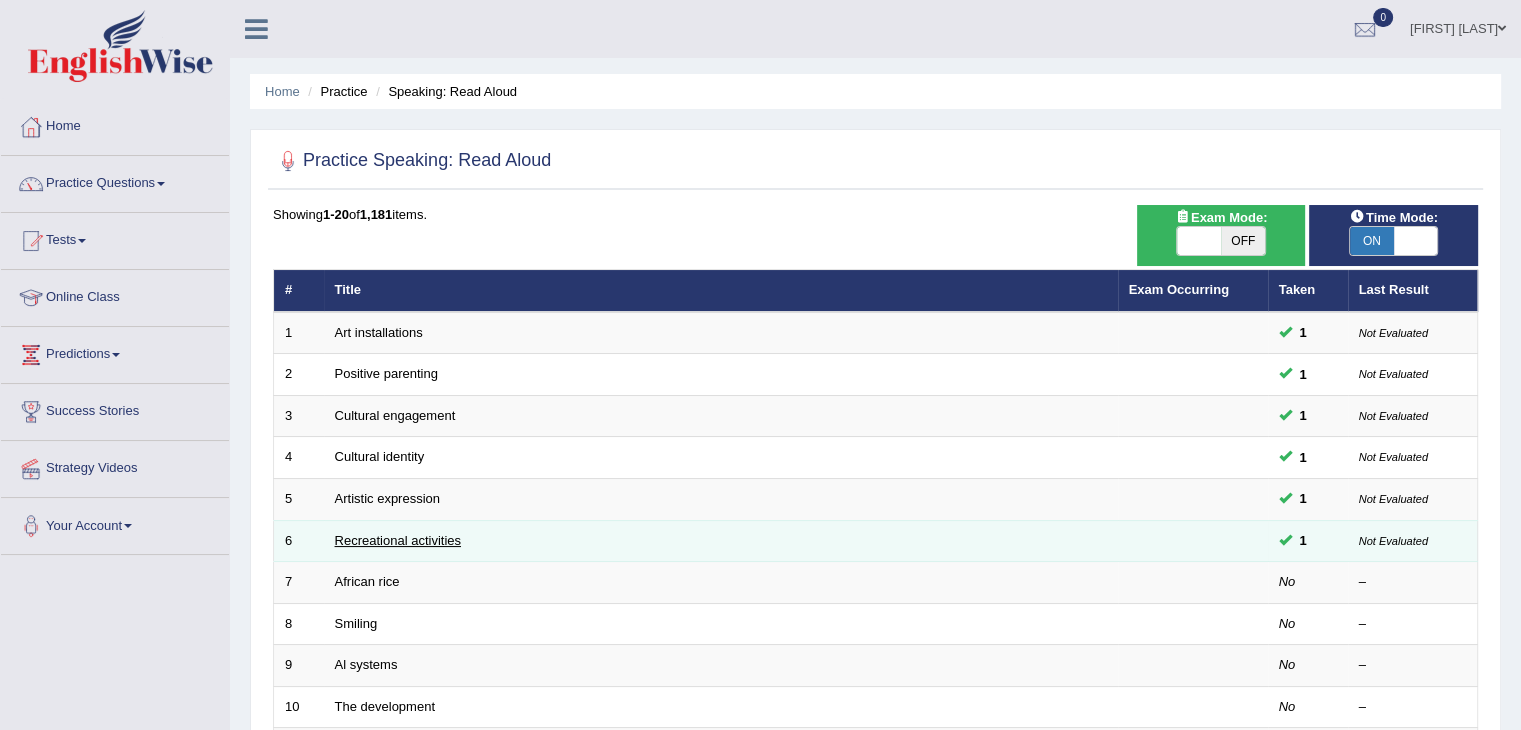 click on "Recreational activities" at bounding box center (398, 540) 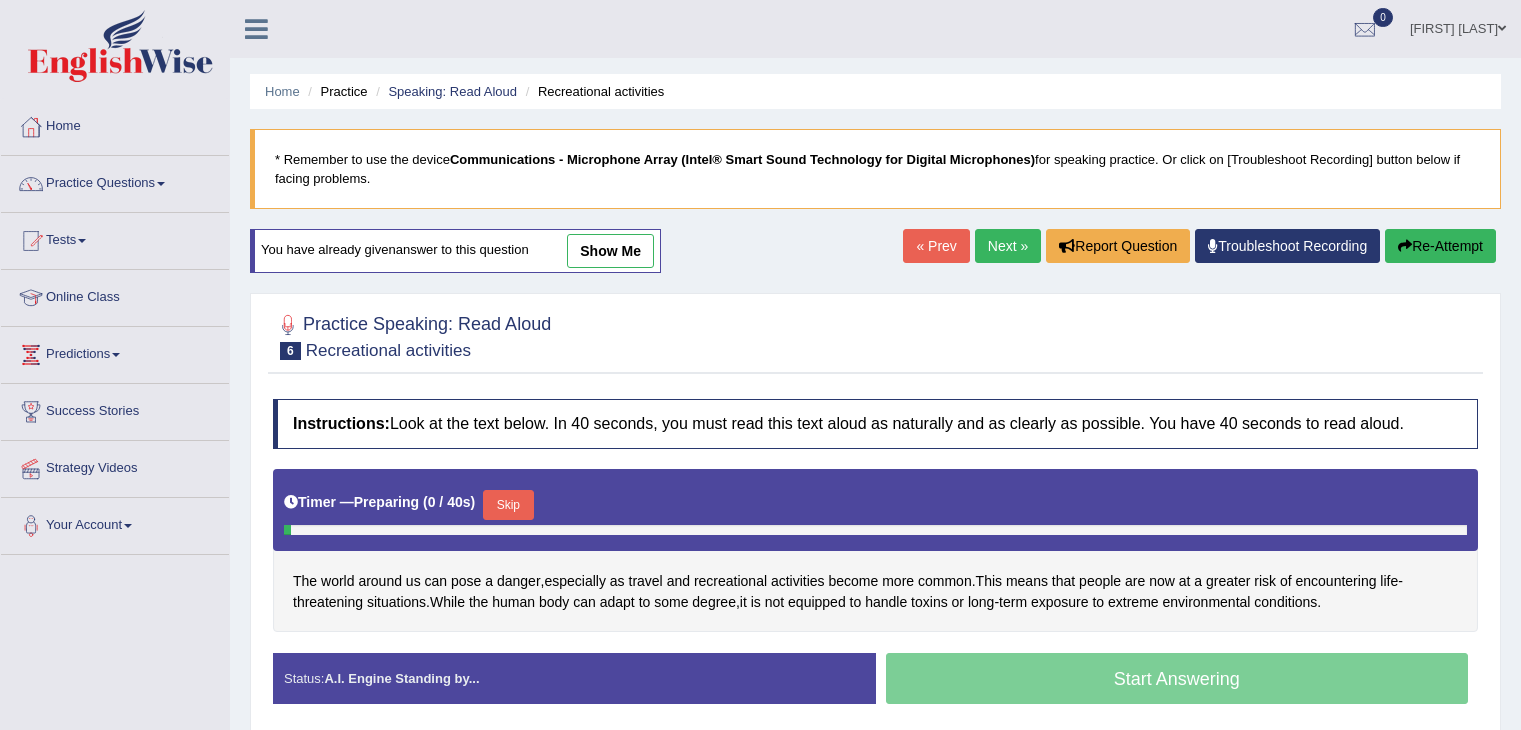 scroll, scrollTop: 0, scrollLeft: 0, axis: both 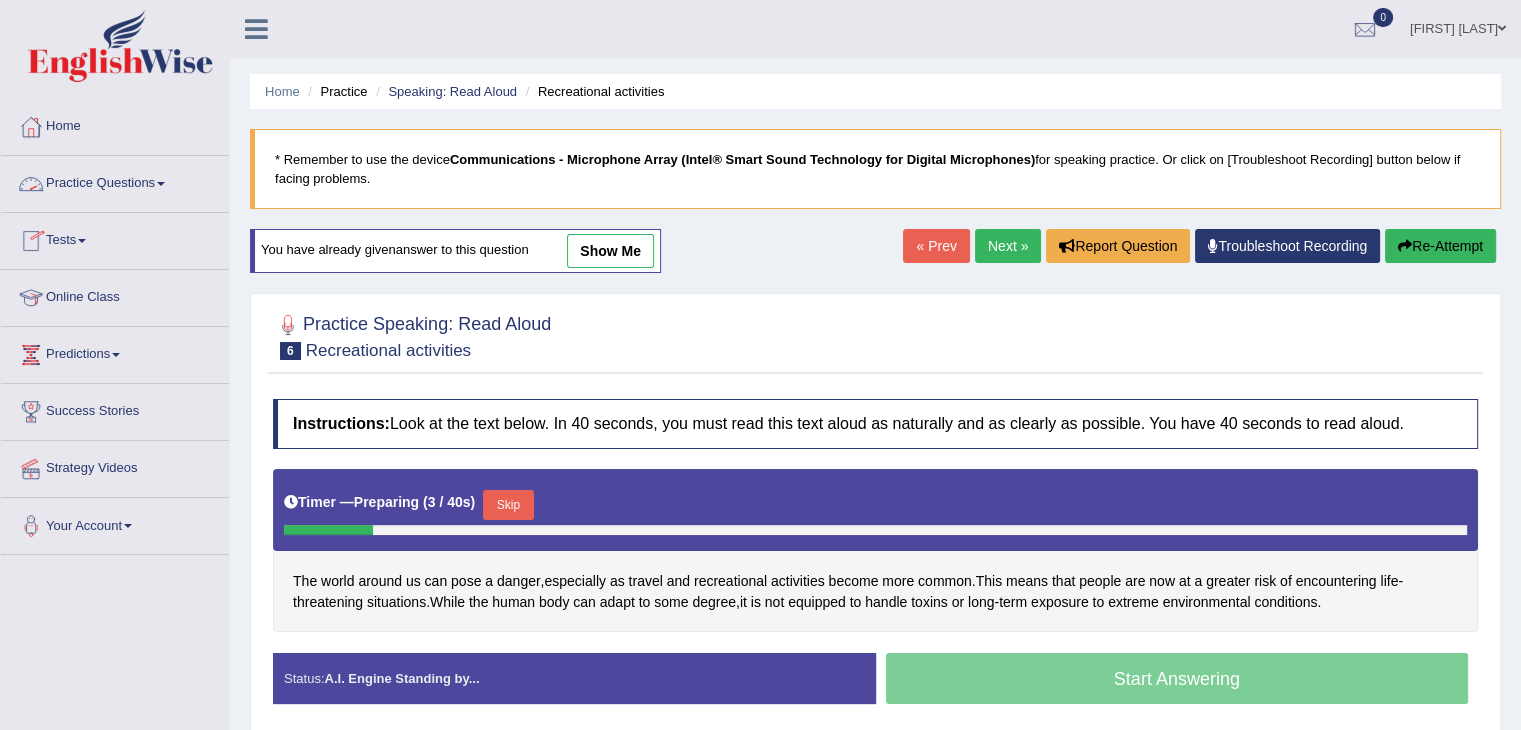 click on "Practice Questions" at bounding box center (115, 181) 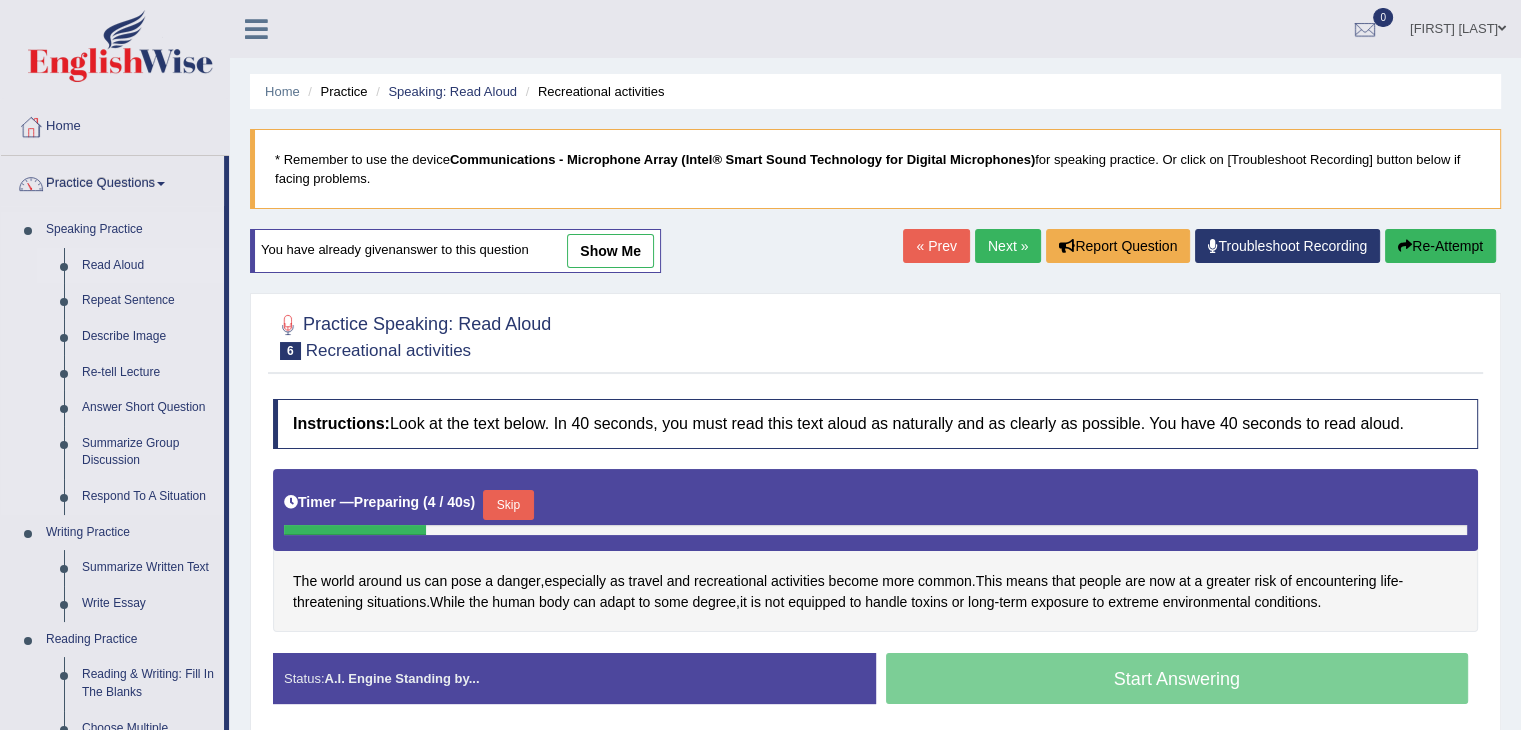 click on "Read Aloud" at bounding box center [148, 266] 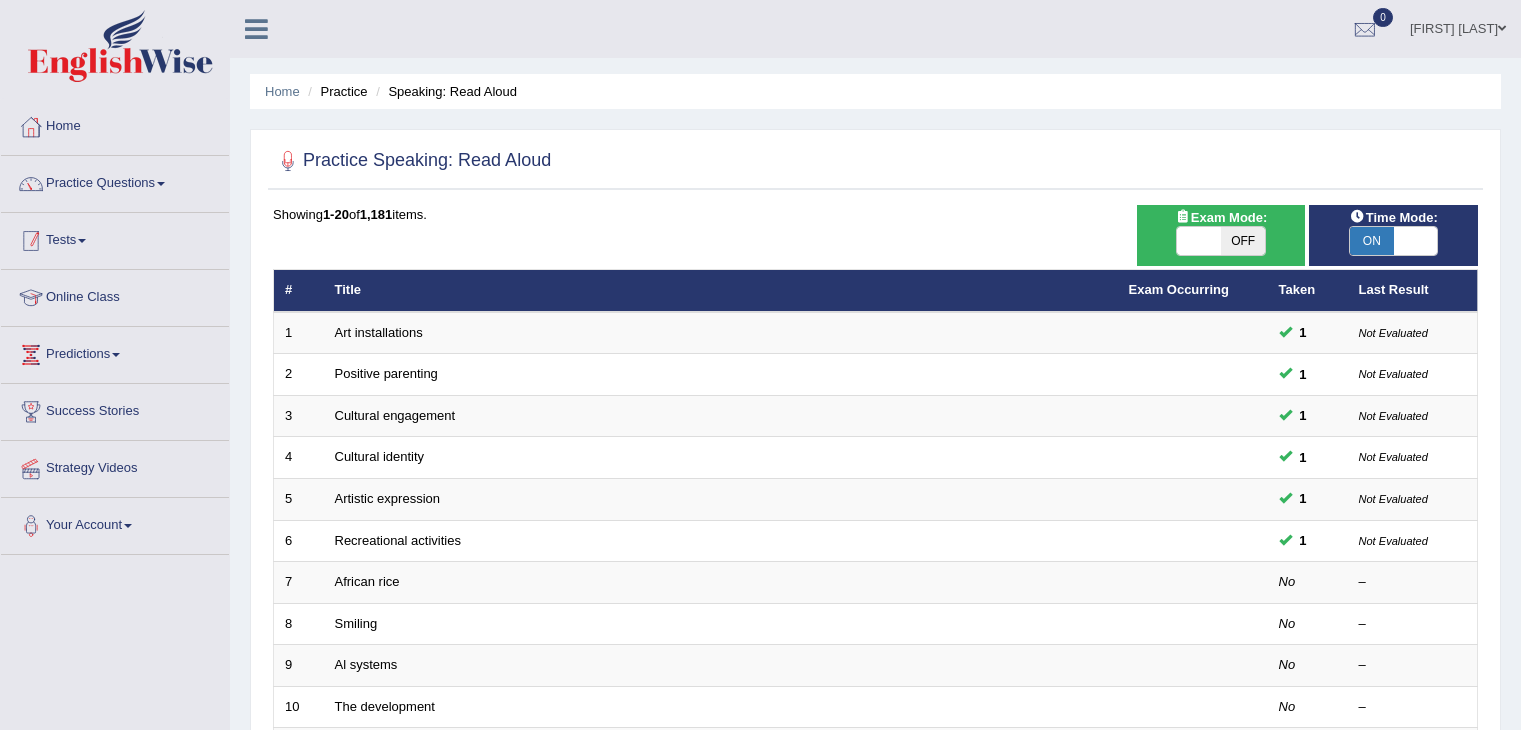 scroll, scrollTop: 0, scrollLeft: 0, axis: both 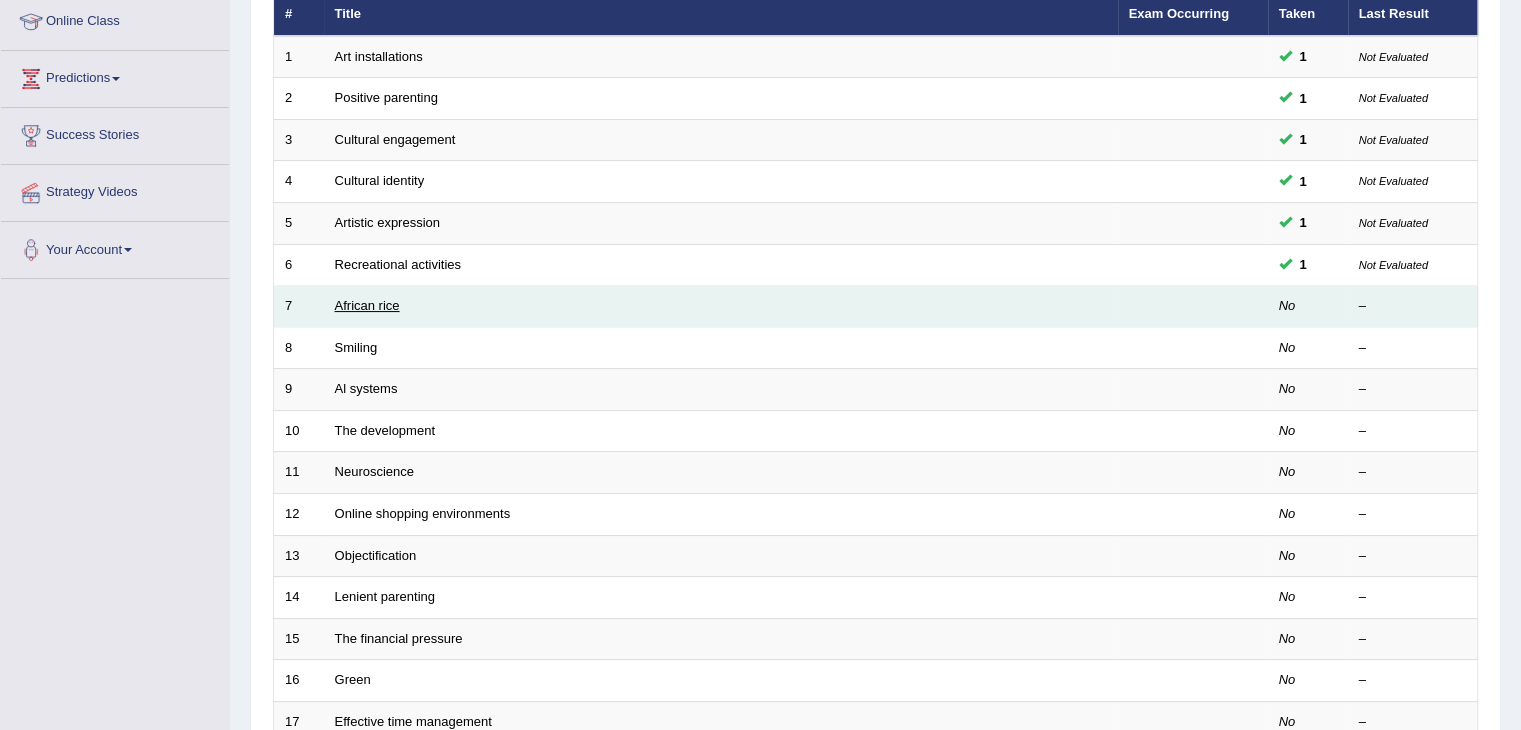 click on "African rice" at bounding box center (367, 305) 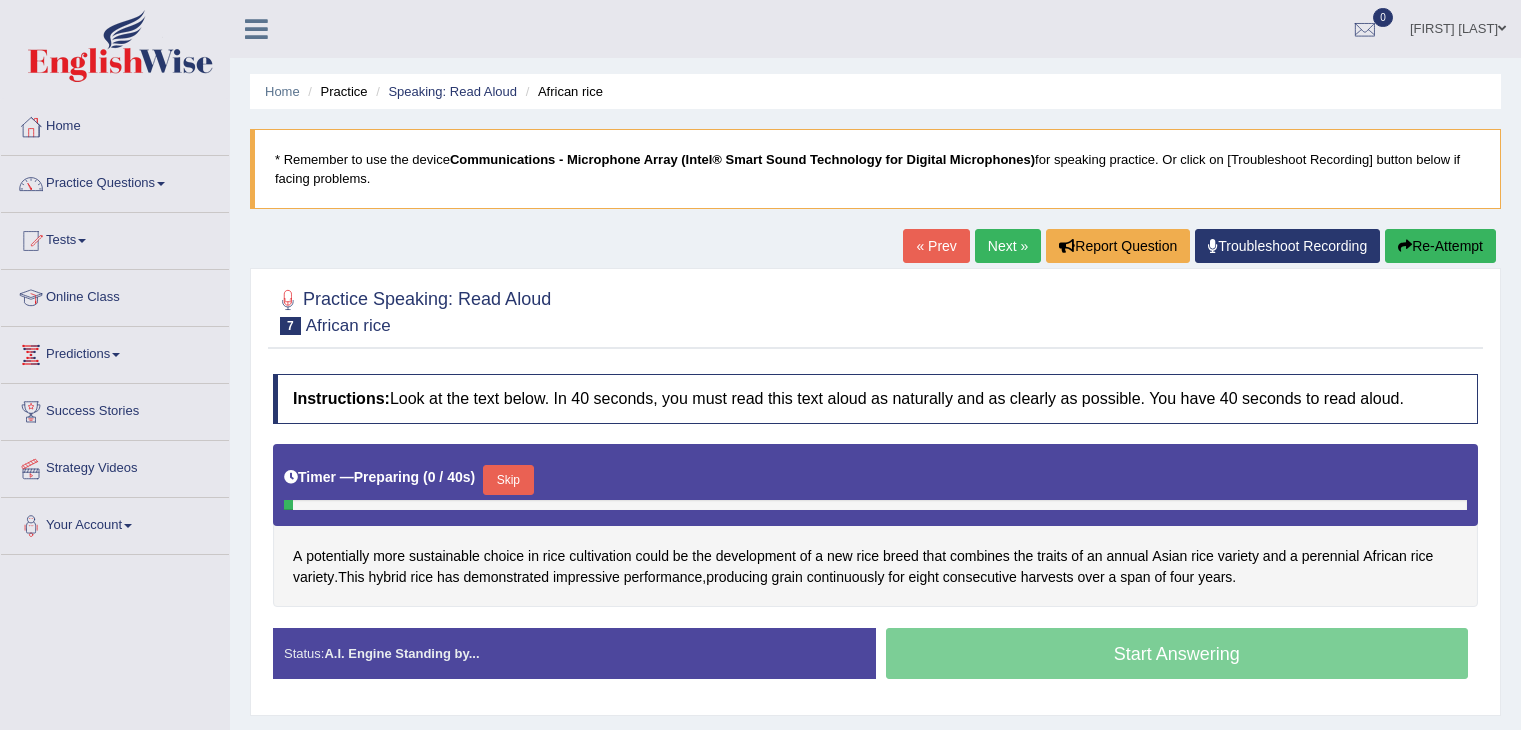 scroll, scrollTop: 0, scrollLeft: 0, axis: both 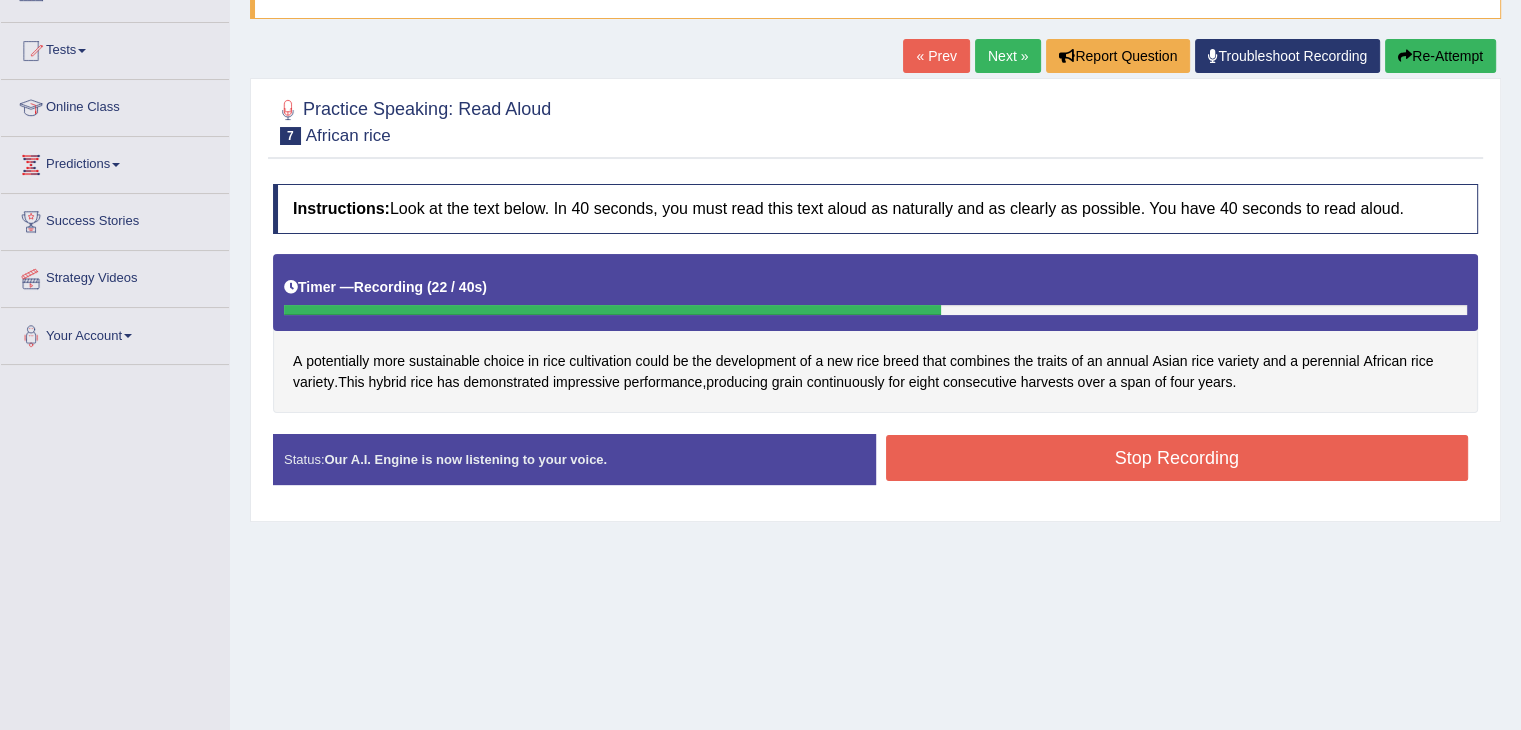 click on "Stop Recording" at bounding box center [1177, 458] 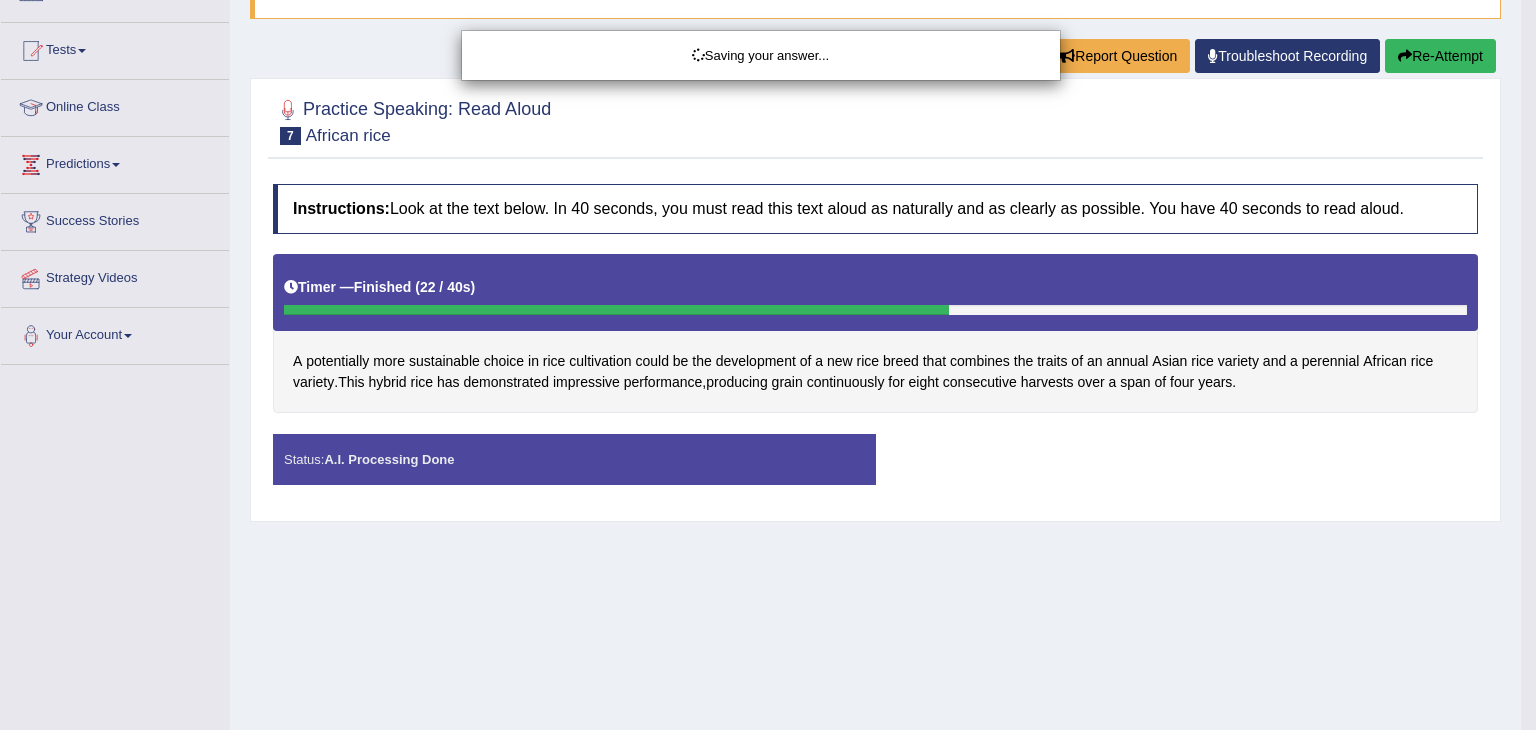 click on "Saving your answer..." at bounding box center (768, 365) 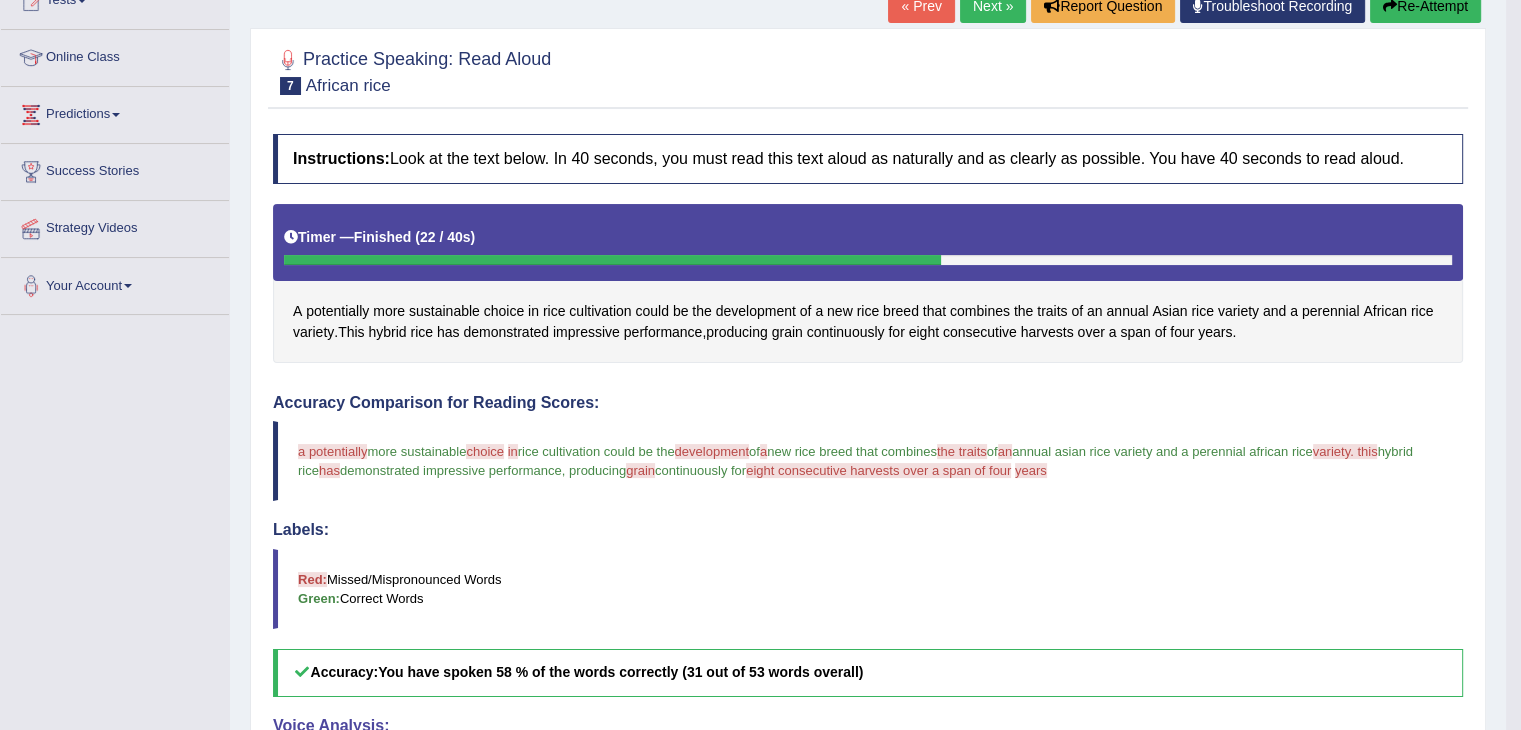 scroll, scrollTop: 0, scrollLeft: 0, axis: both 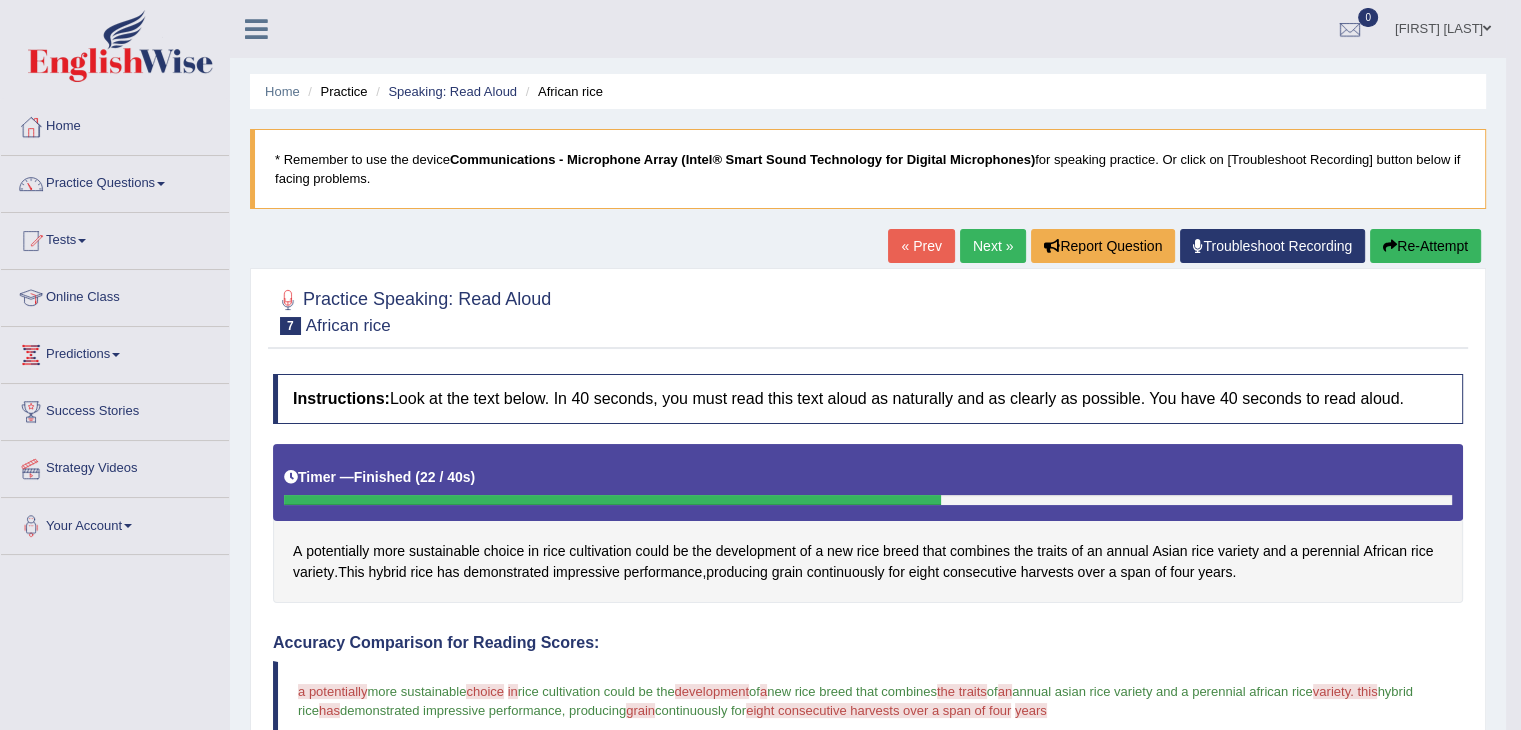 click on "Re-Attempt" at bounding box center (1425, 246) 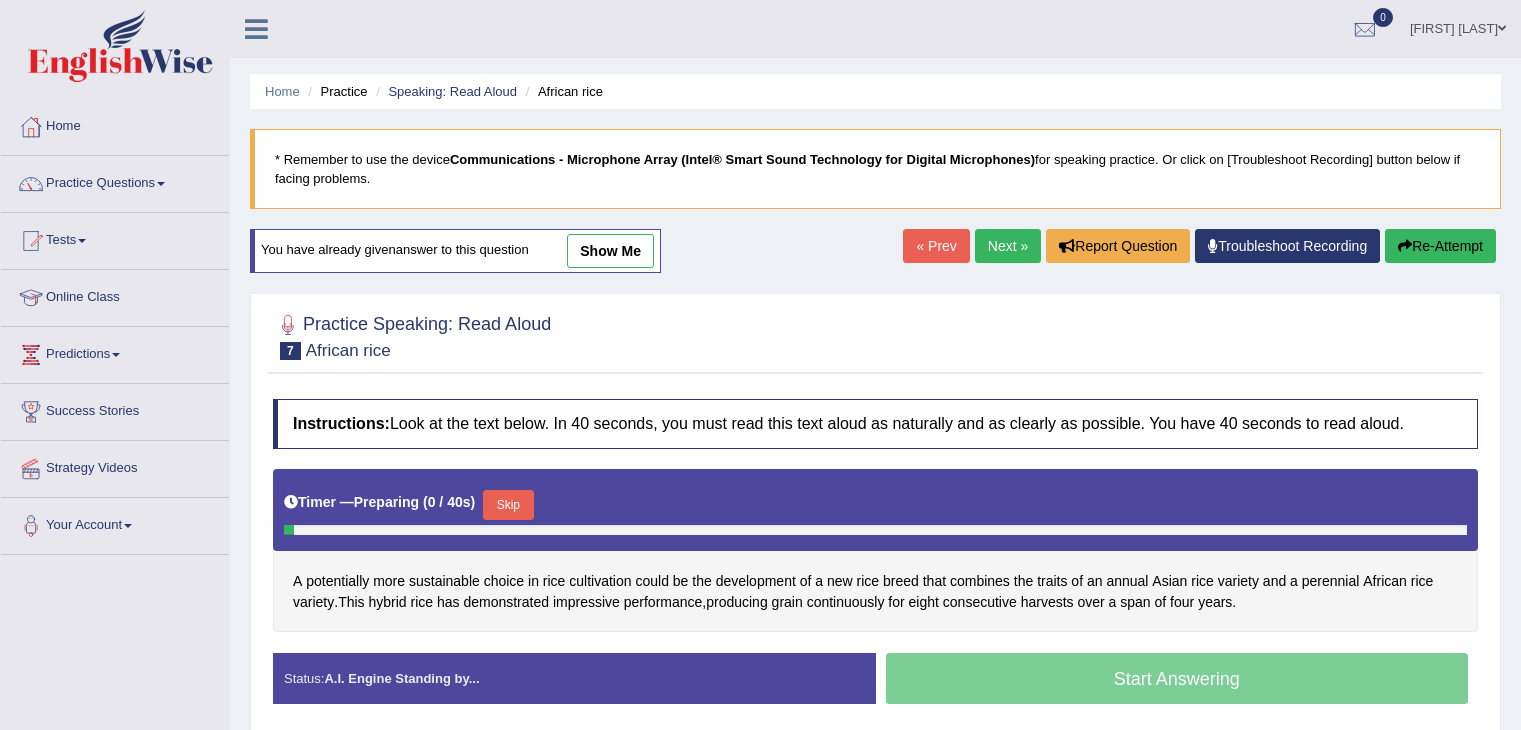 scroll, scrollTop: 0, scrollLeft: 0, axis: both 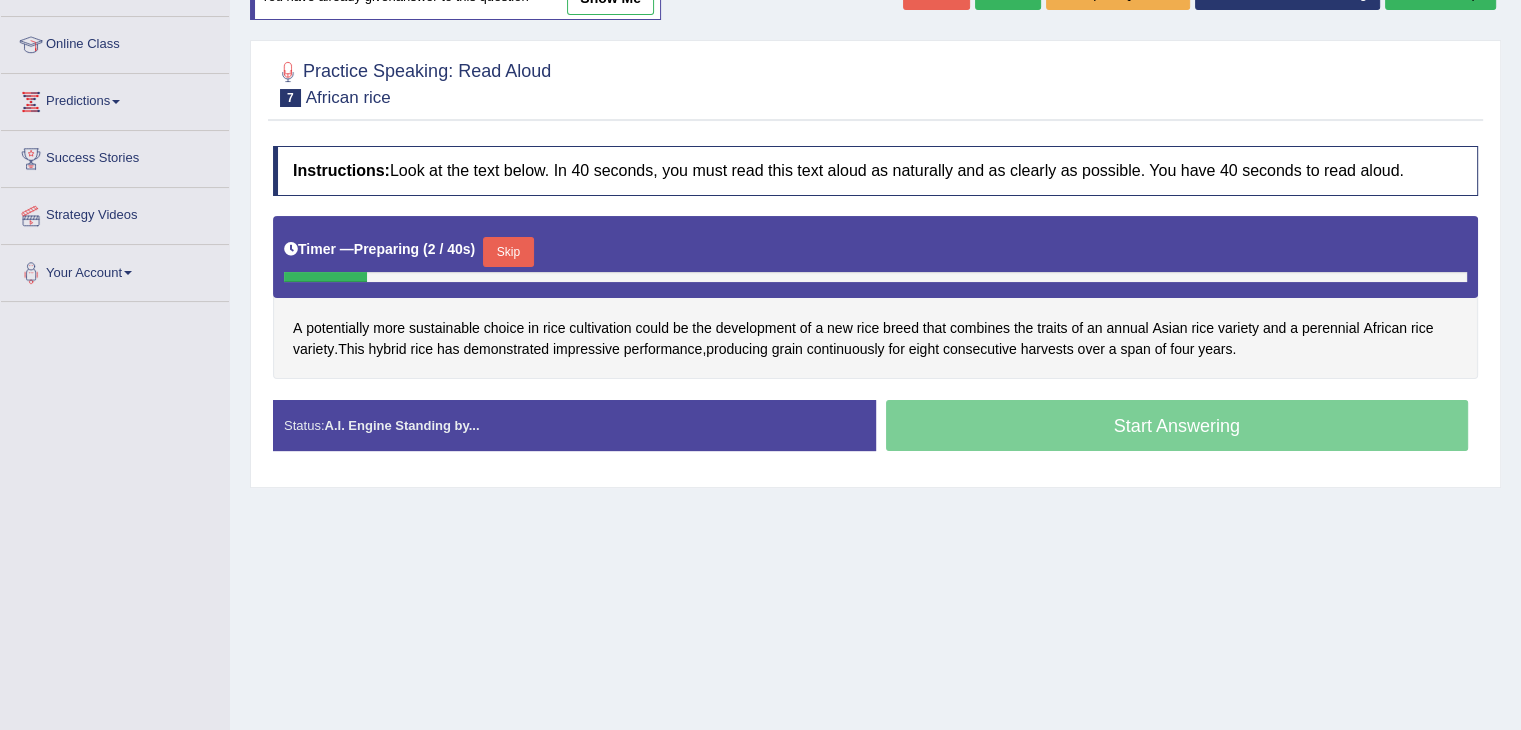 click on "Start Answering" at bounding box center [1177, 428] 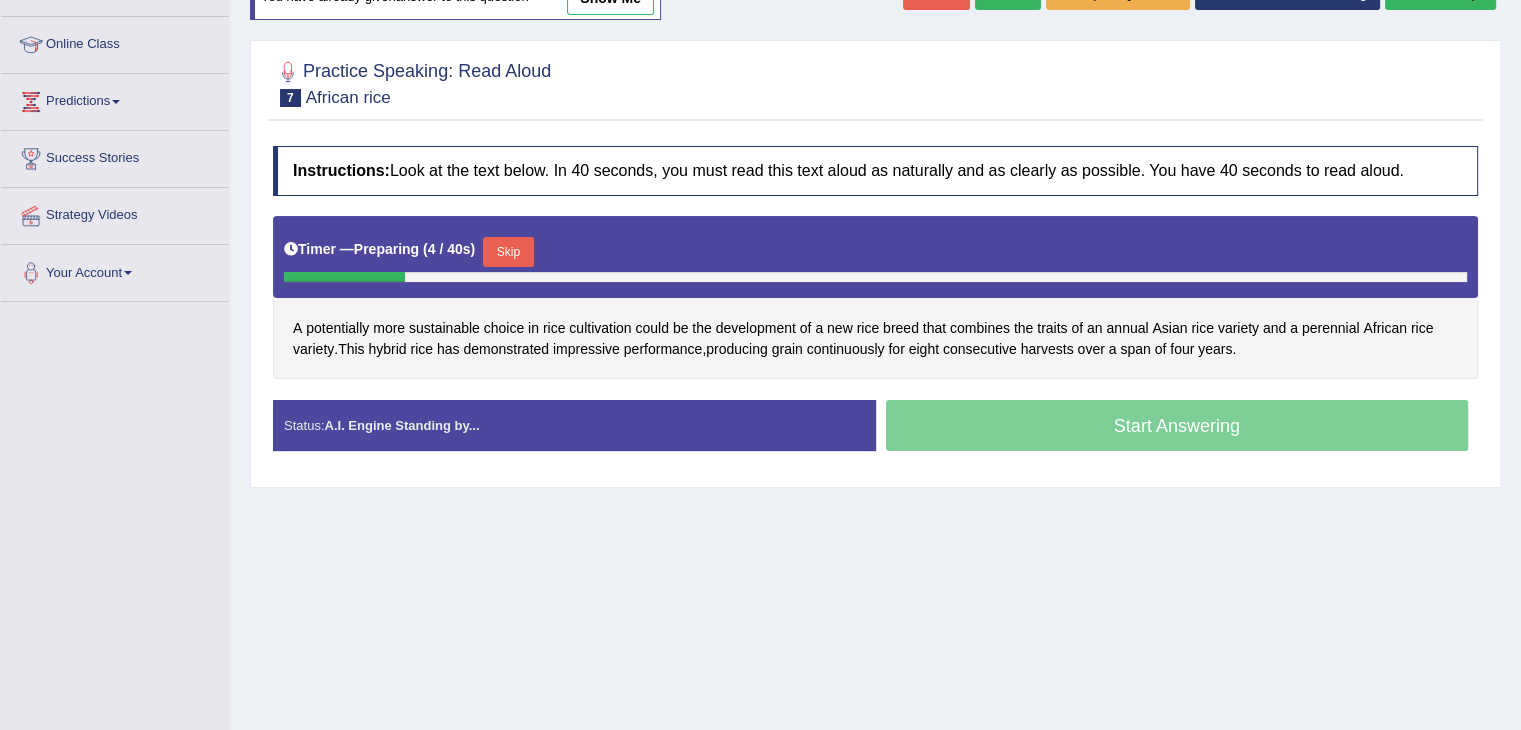 click on "Start Answering" at bounding box center (1177, 428) 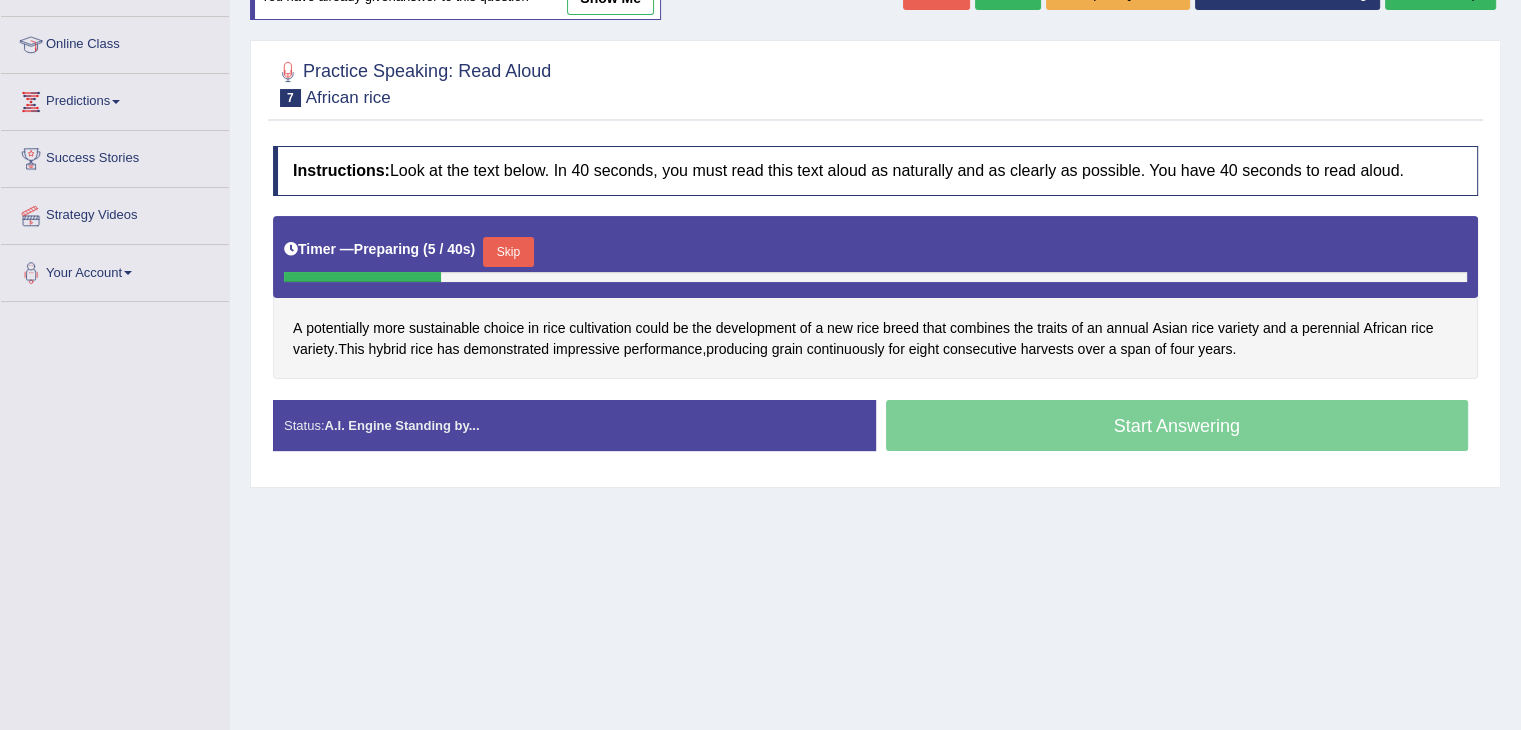 click on "Start Answering" at bounding box center [1177, 428] 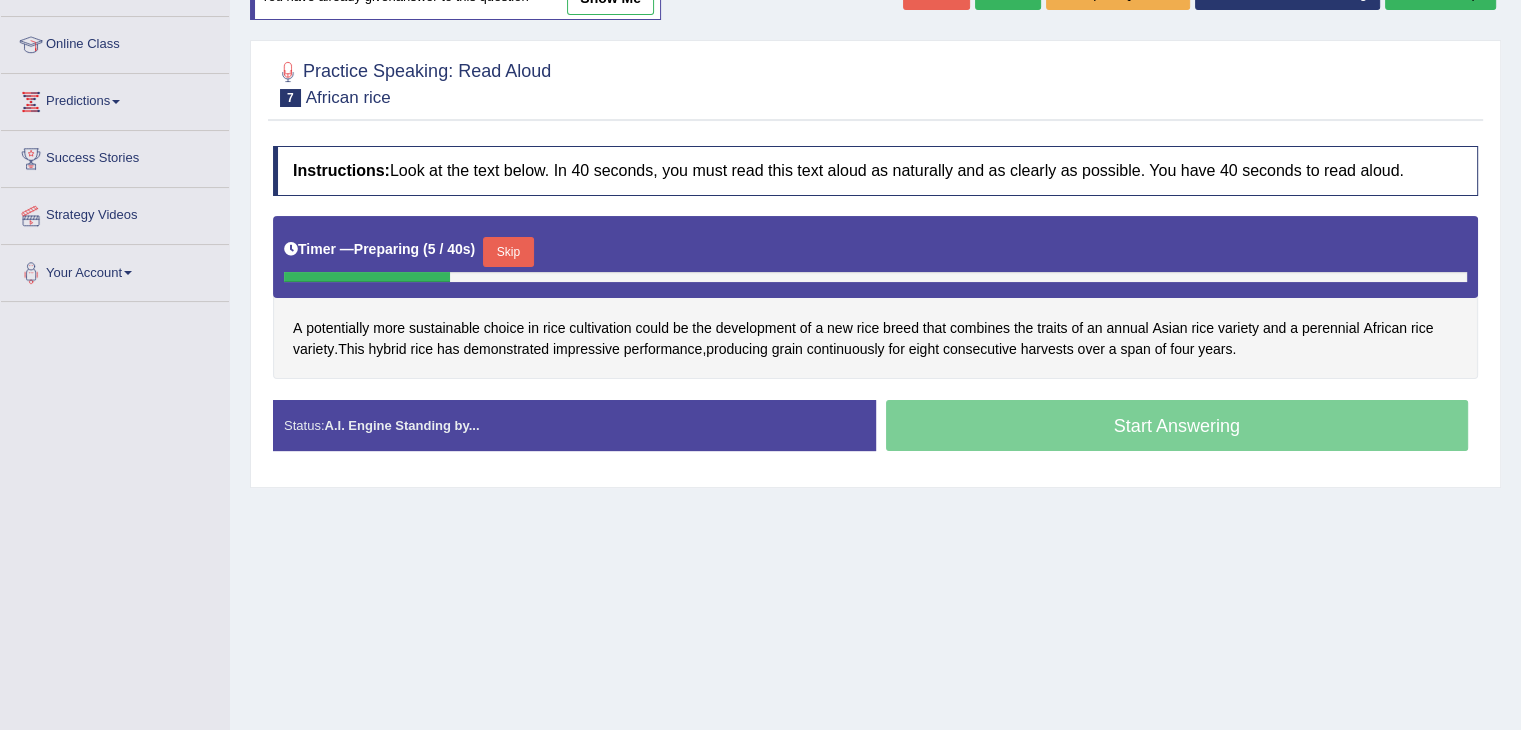 click on "Start Answering" at bounding box center [1177, 428] 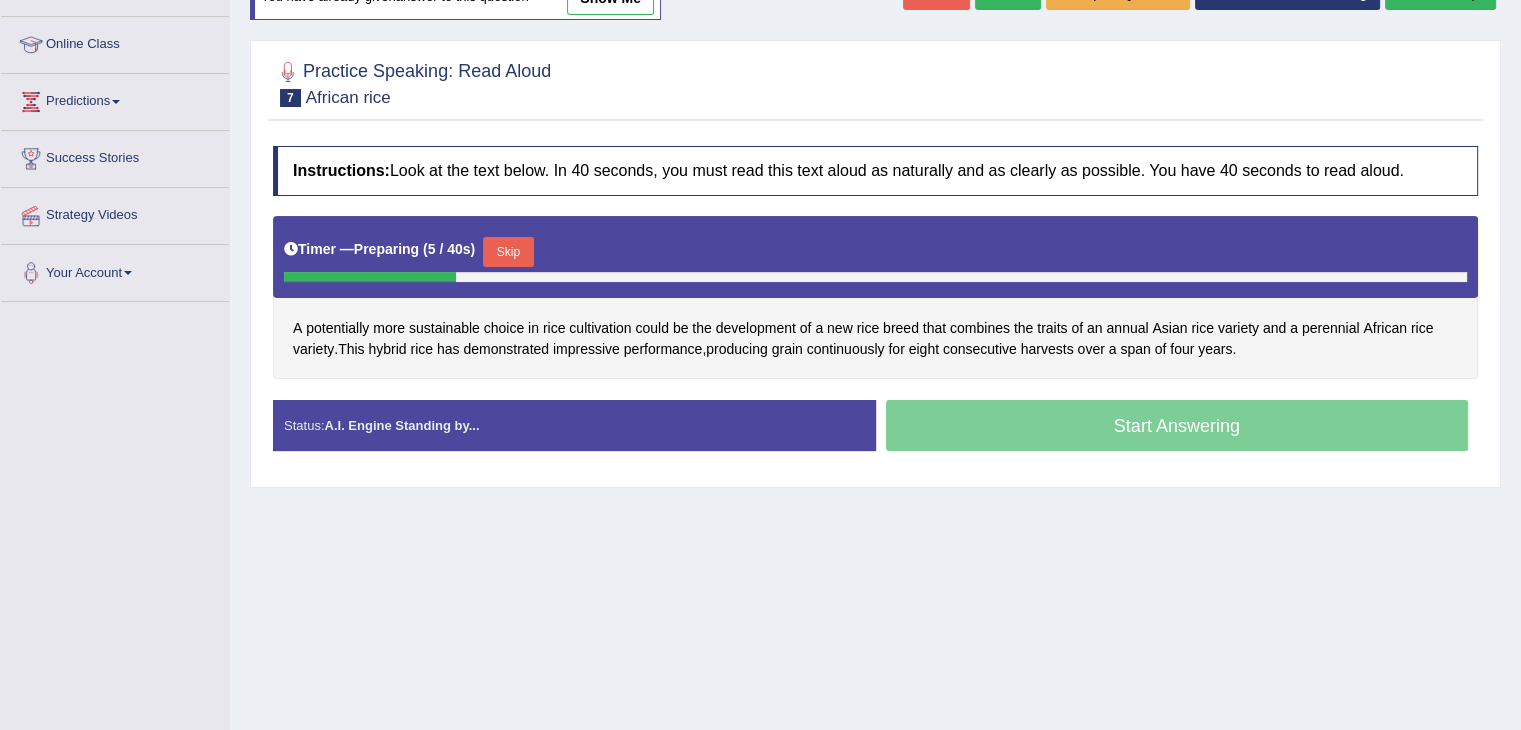 click on "Start Answering" at bounding box center [1177, 428] 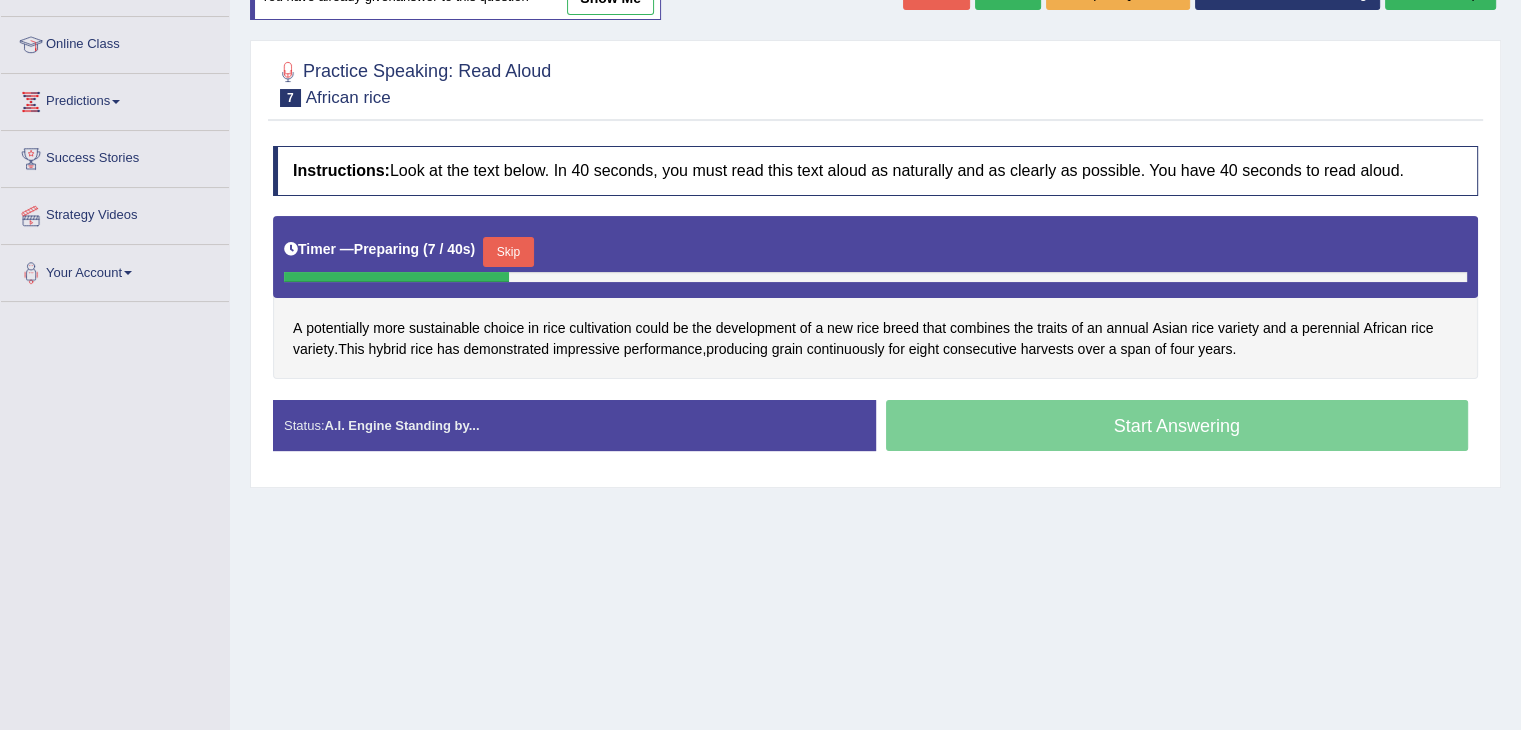 click on "Start Answering" at bounding box center (1177, 428) 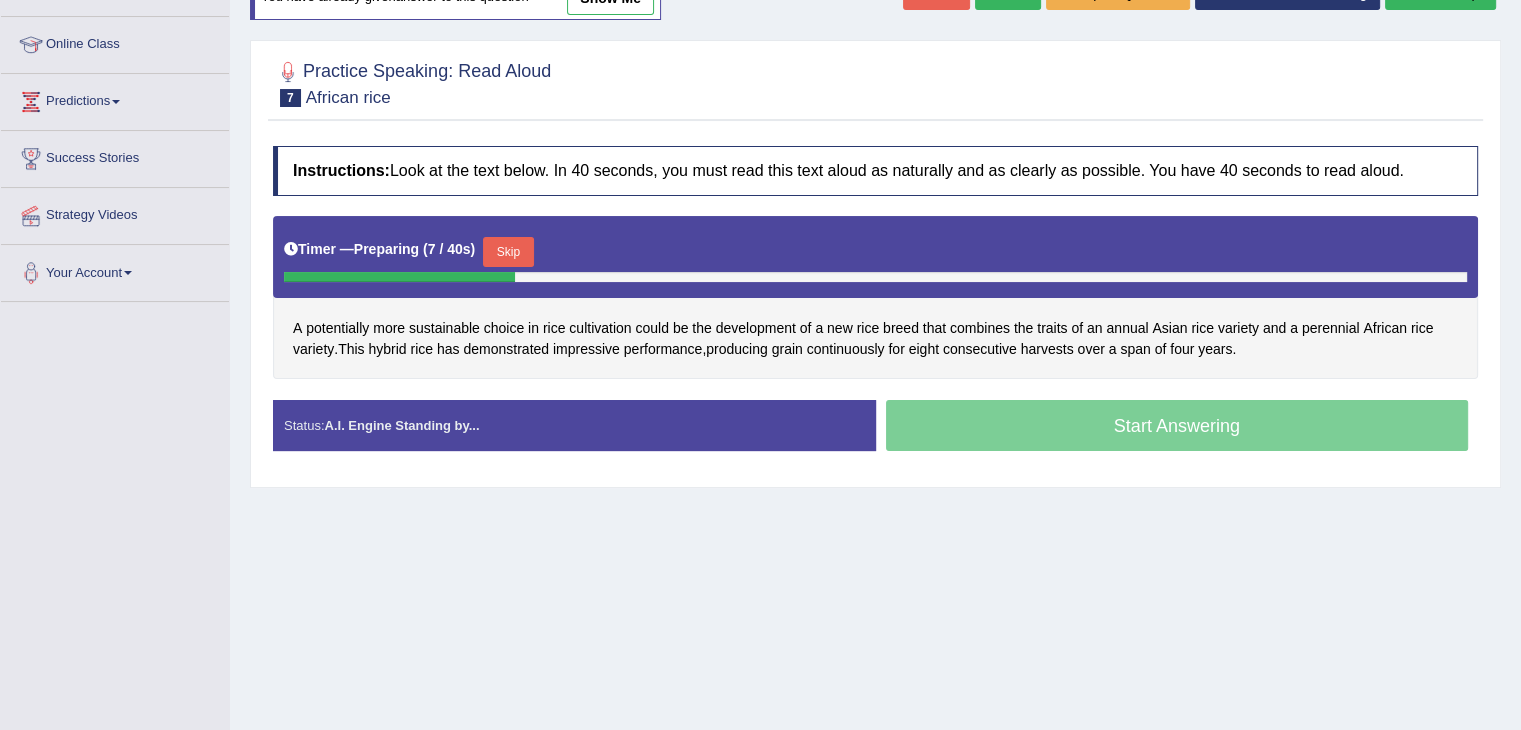 click on "Start Answering" at bounding box center [1177, 428] 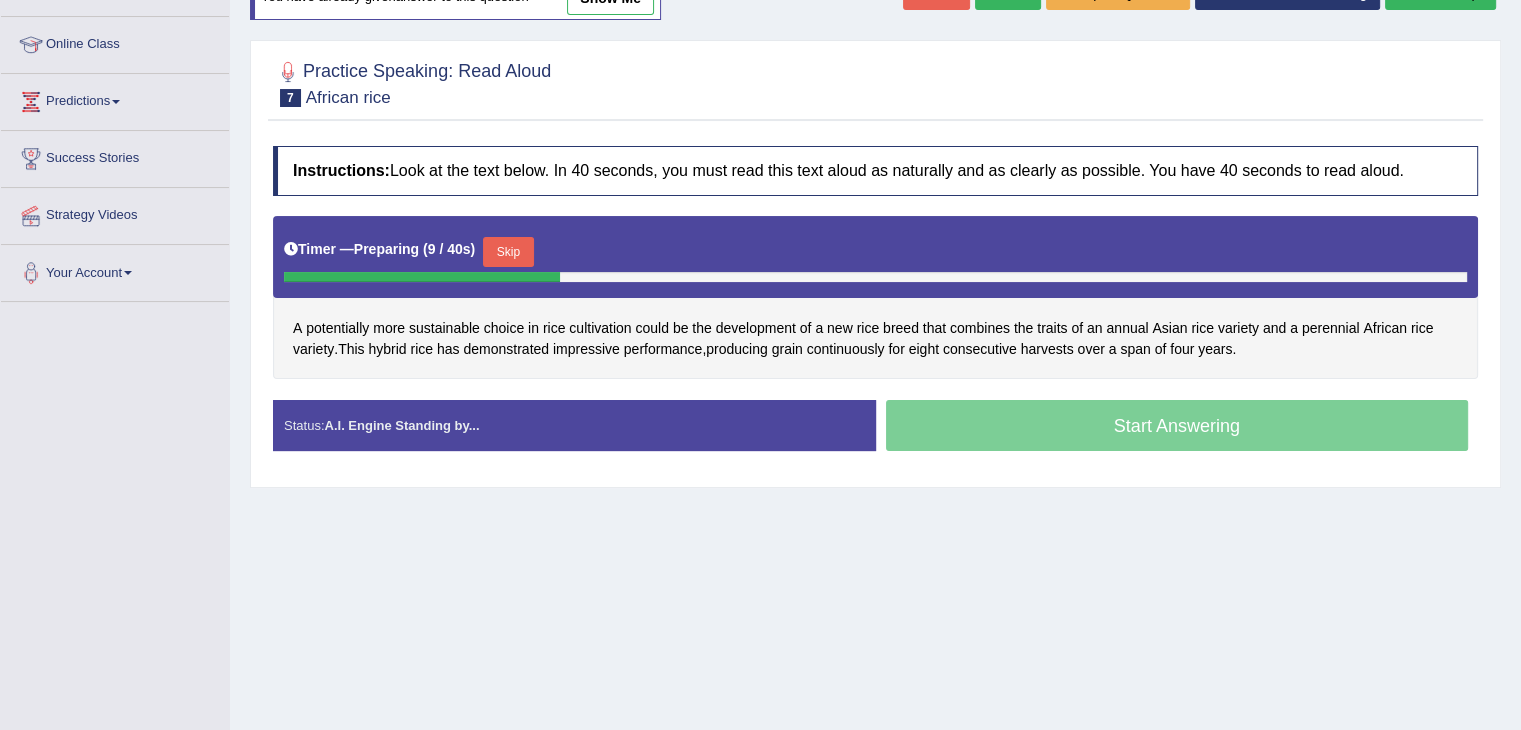 click on "Start Answering" at bounding box center (1177, 428) 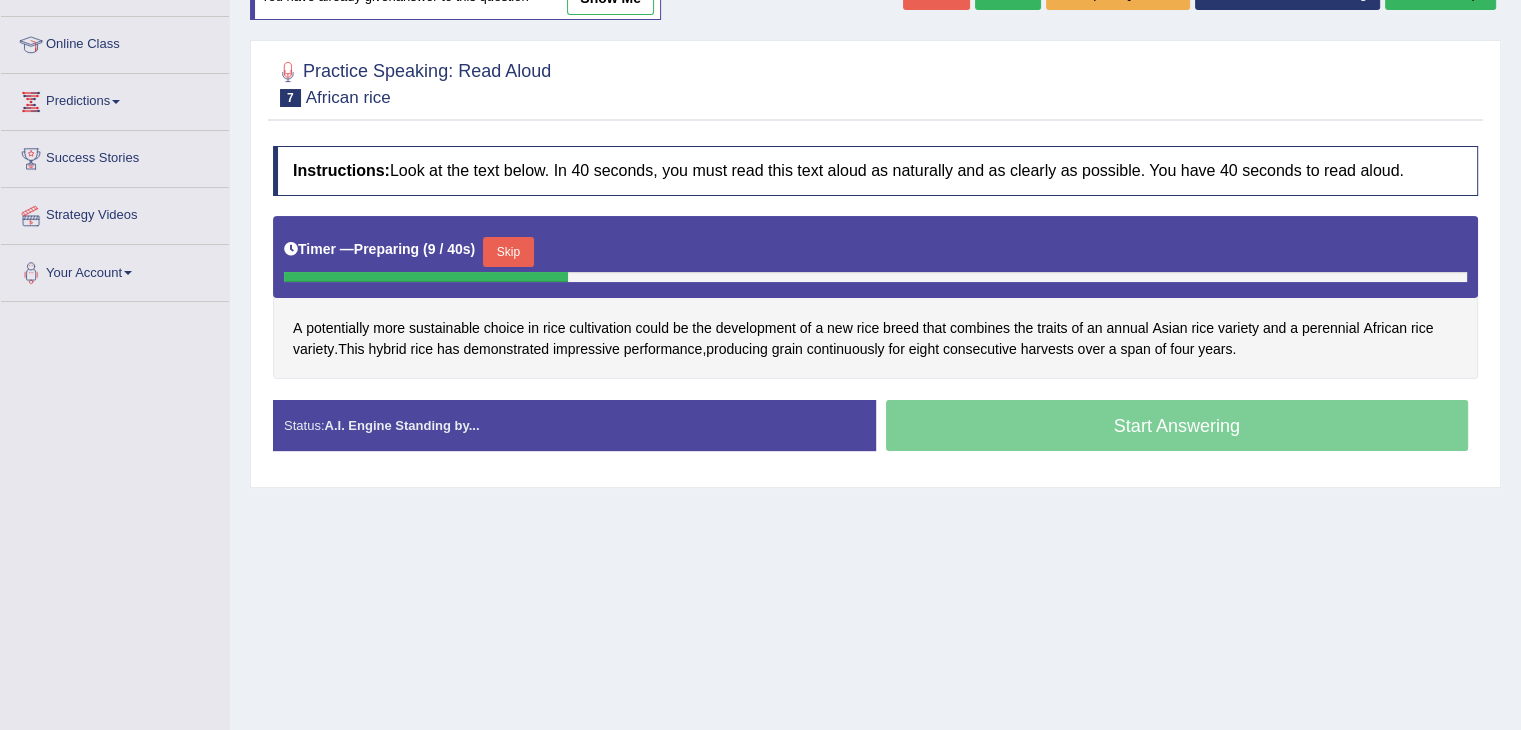 click on "Start Answering" at bounding box center [1177, 428] 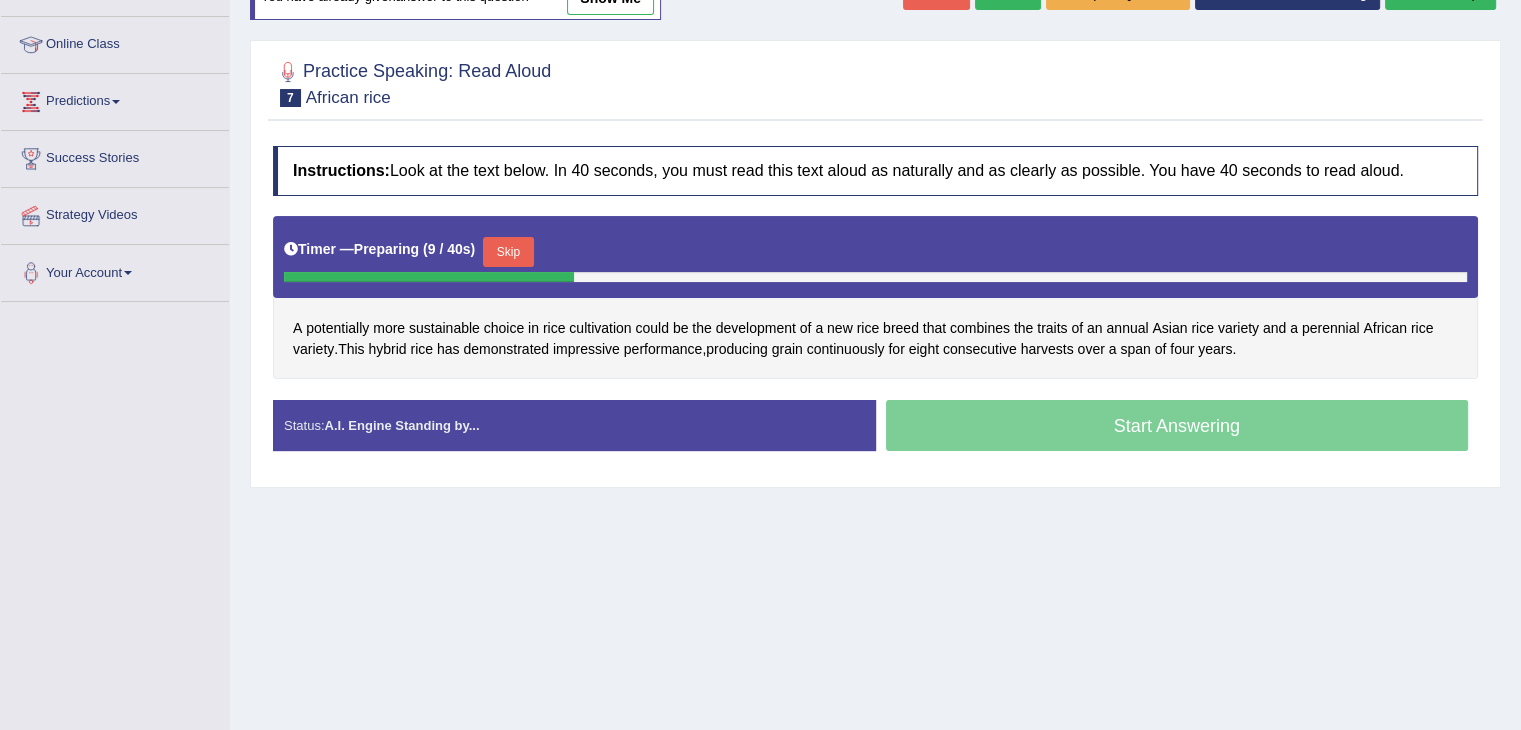 click on "Start Answering" at bounding box center (1177, 428) 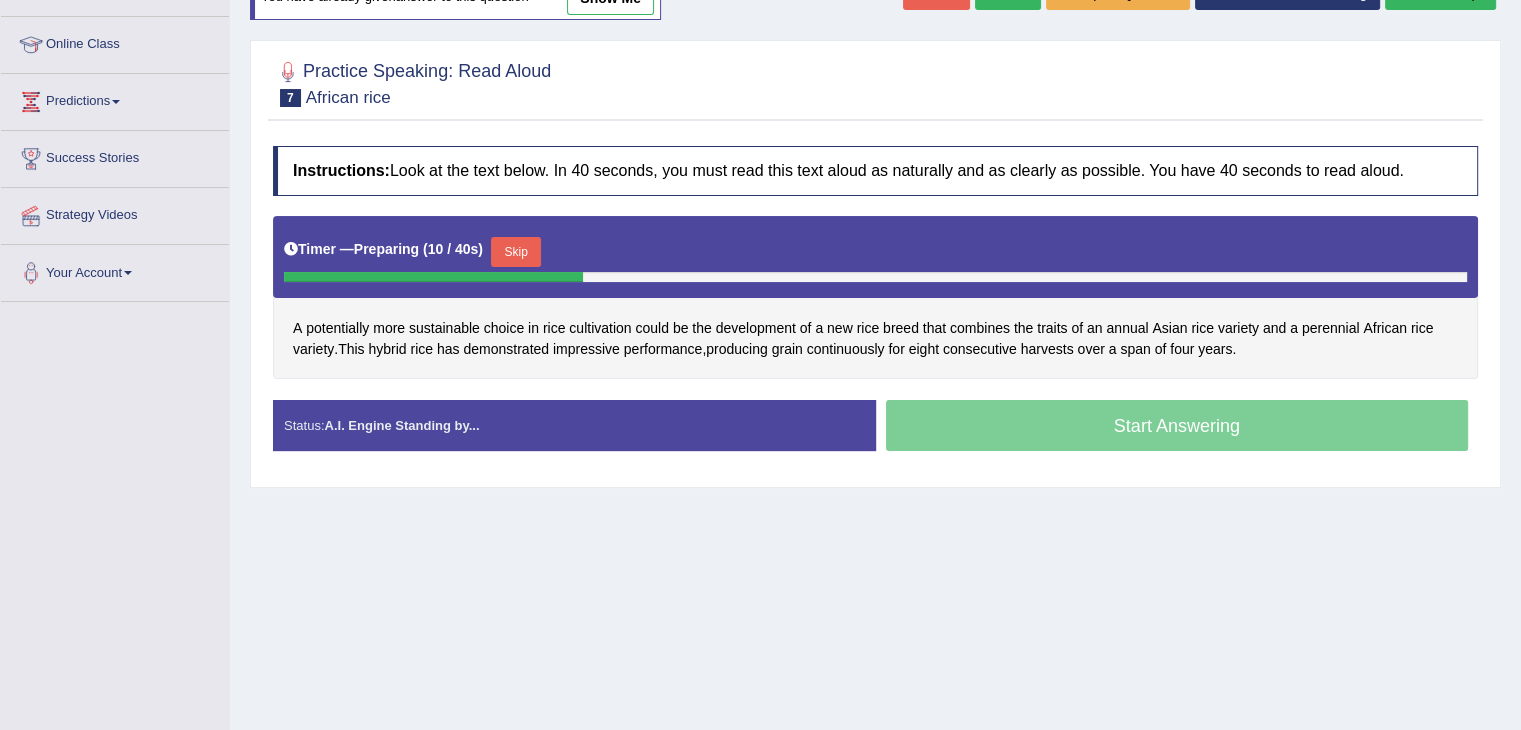 click on "Start Answering" at bounding box center (1177, 428) 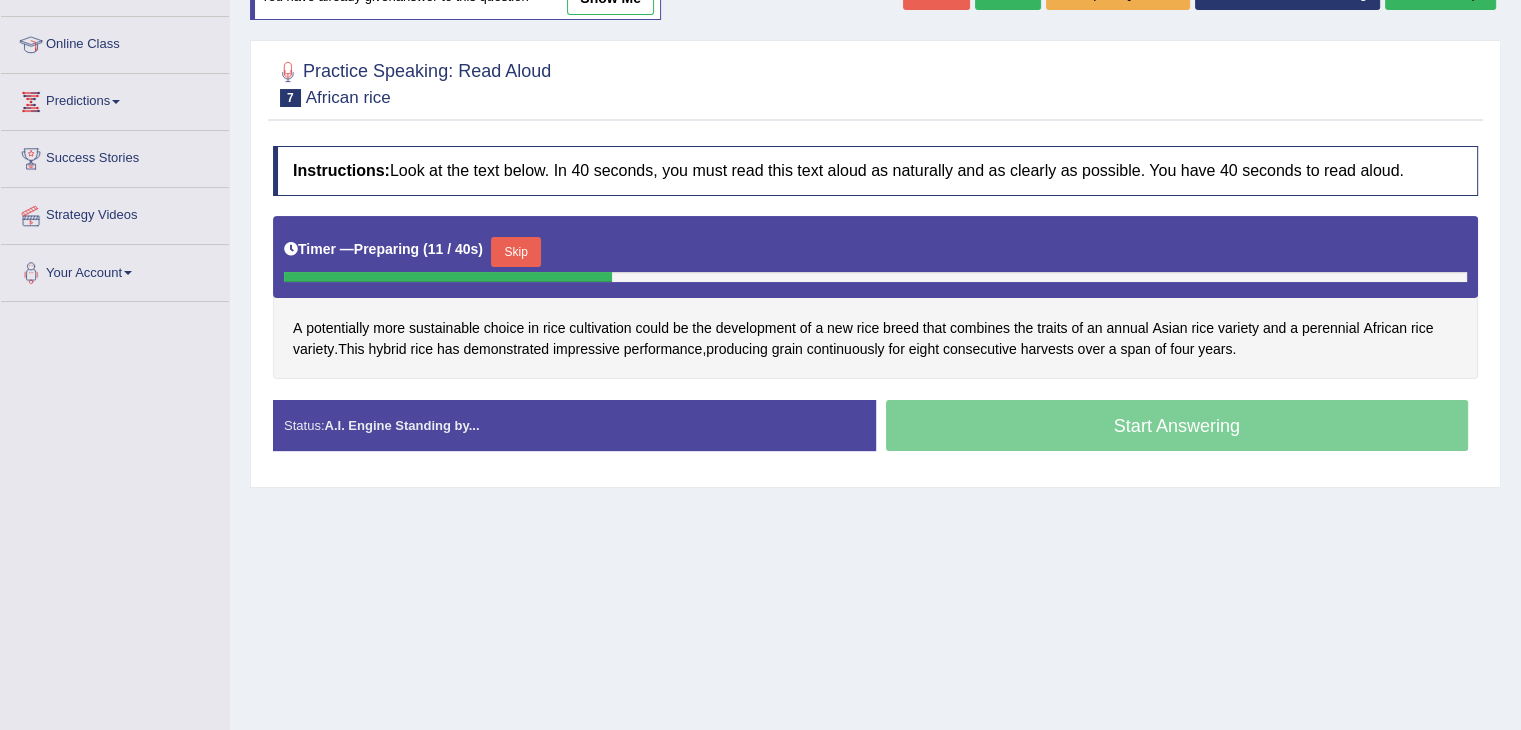 drag, startPoint x: 957, startPoint y: 431, endPoint x: 1137, endPoint y: 418, distance: 180.46883 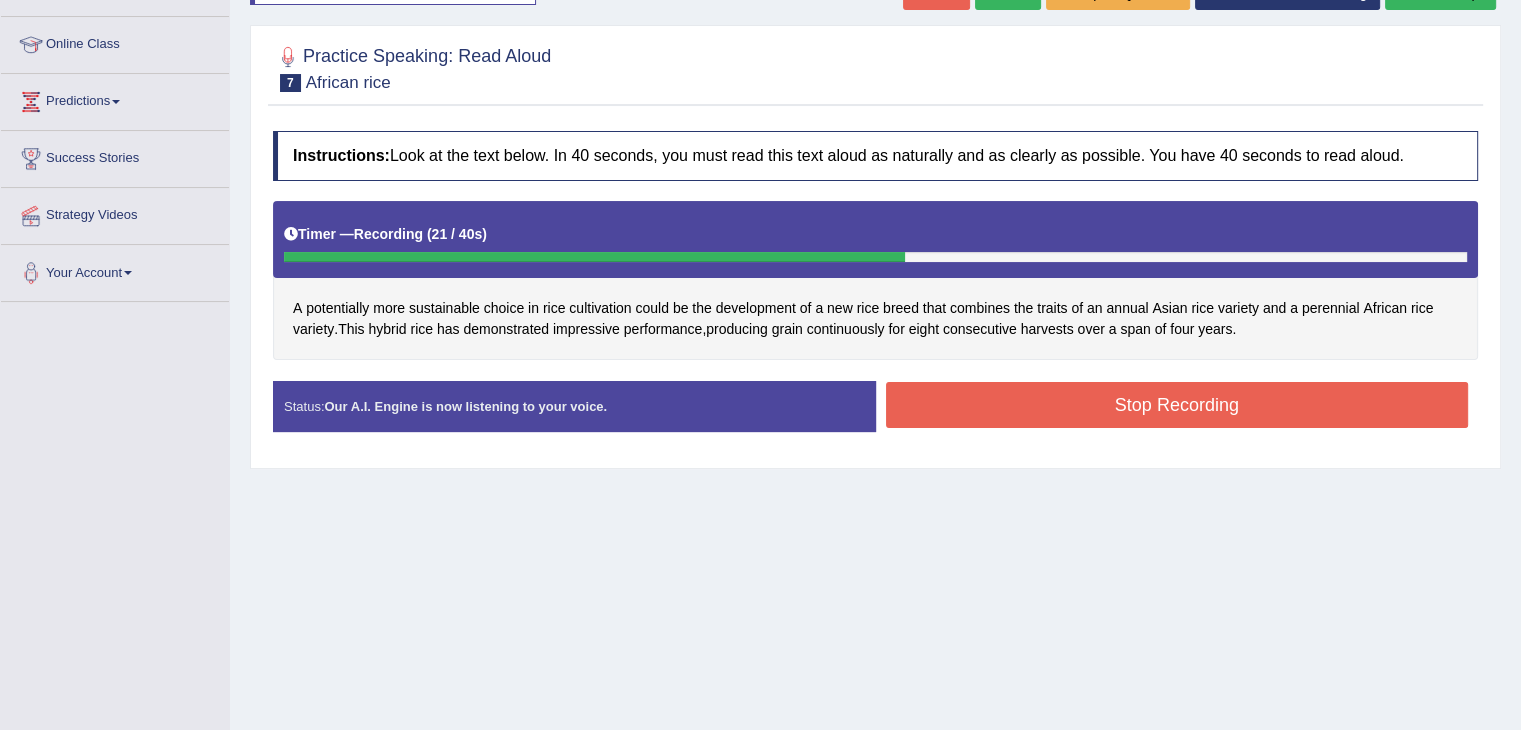 click on "Stop Recording" at bounding box center [1177, 405] 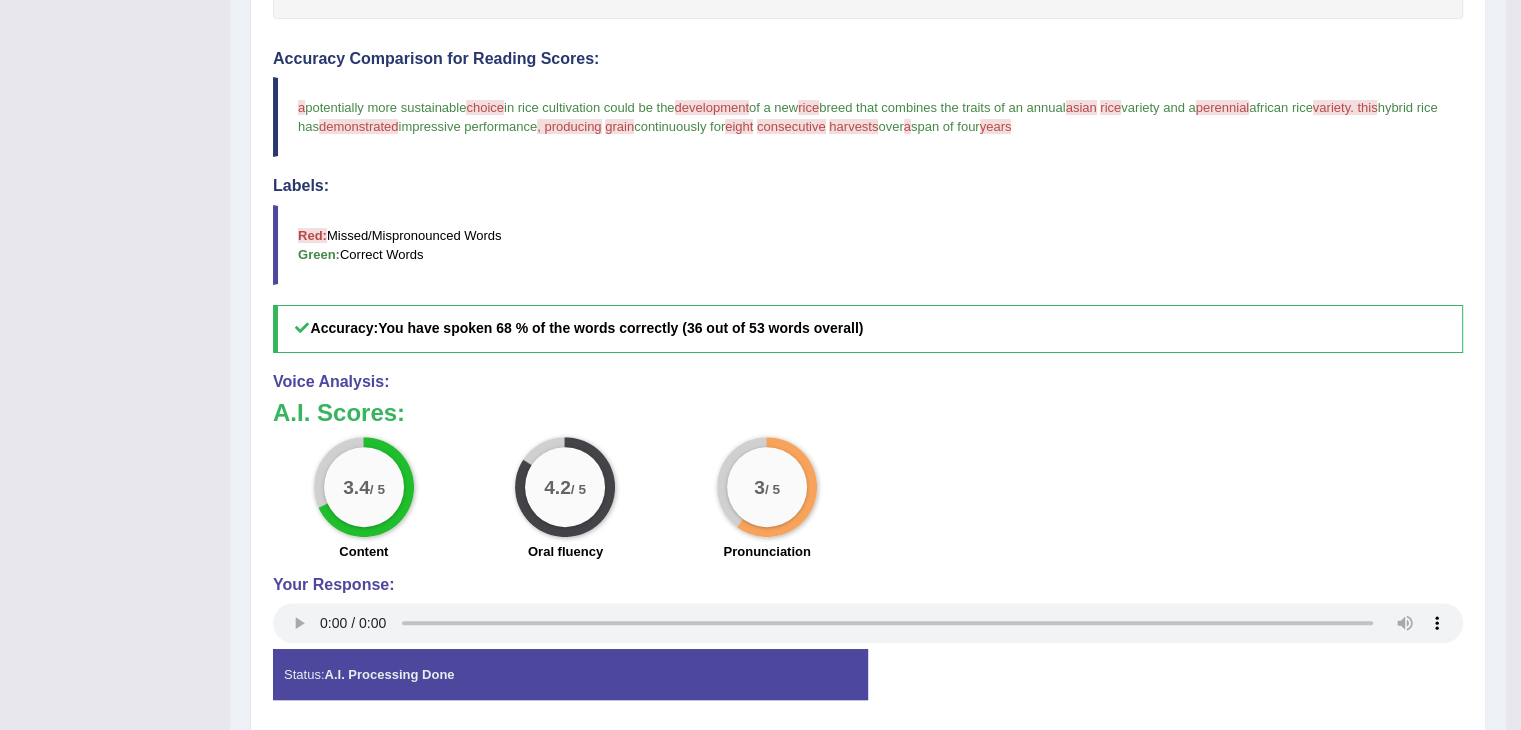 scroll, scrollTop: 599, scrollLeft: 0, axis: vertical 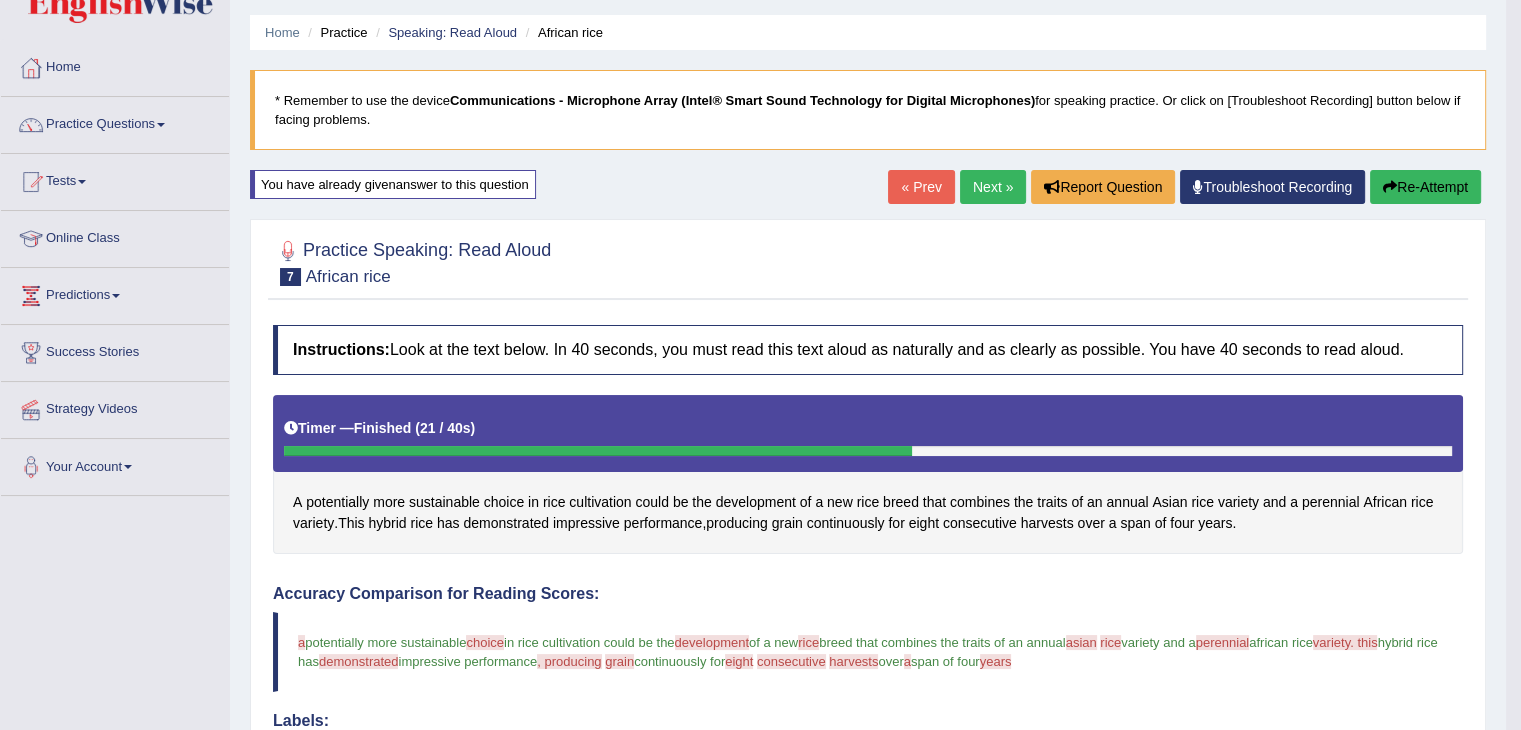 click on "Troubleshoot Recording" at bounding box center [1272, 187] 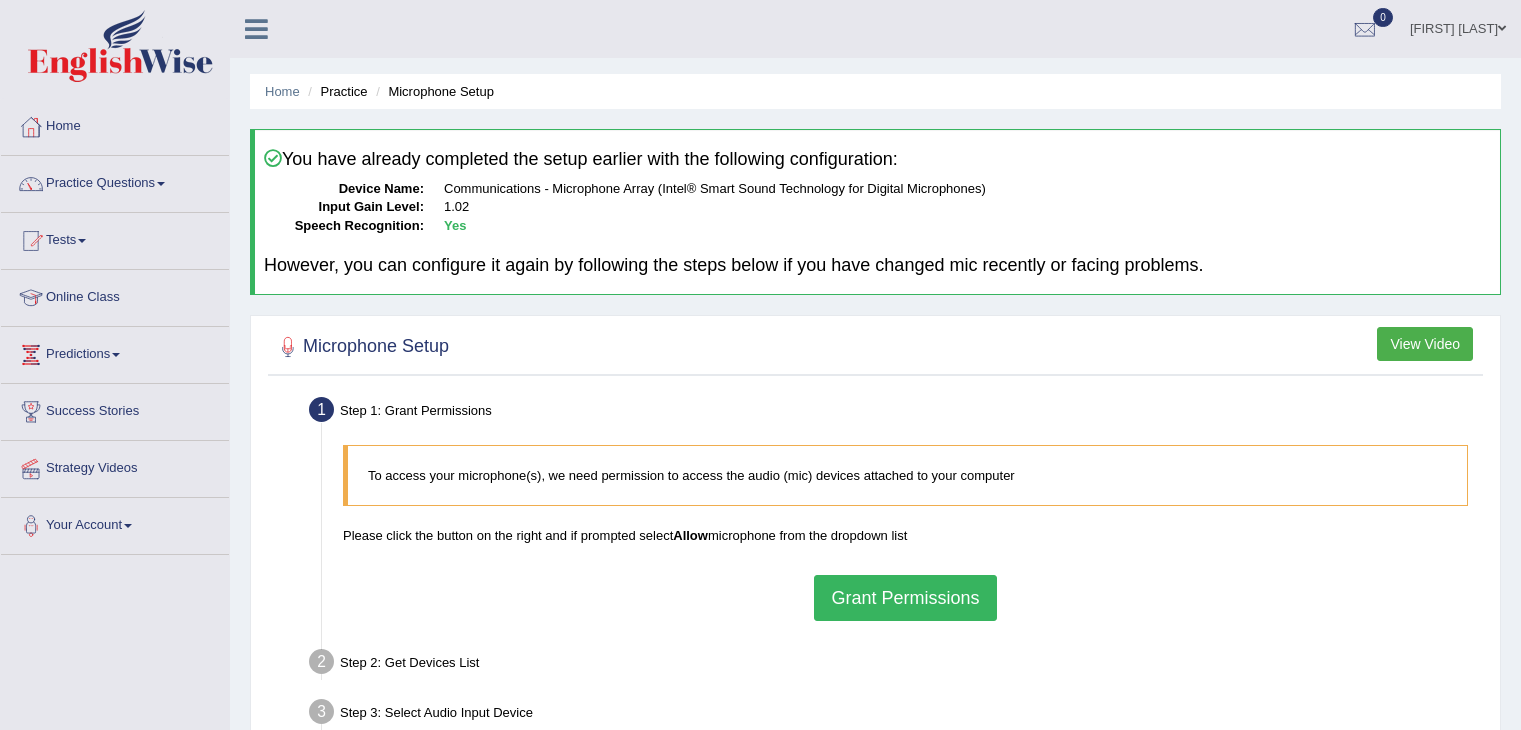 scroll, scrollTop: 0, scrollLeft: 0, axis: both 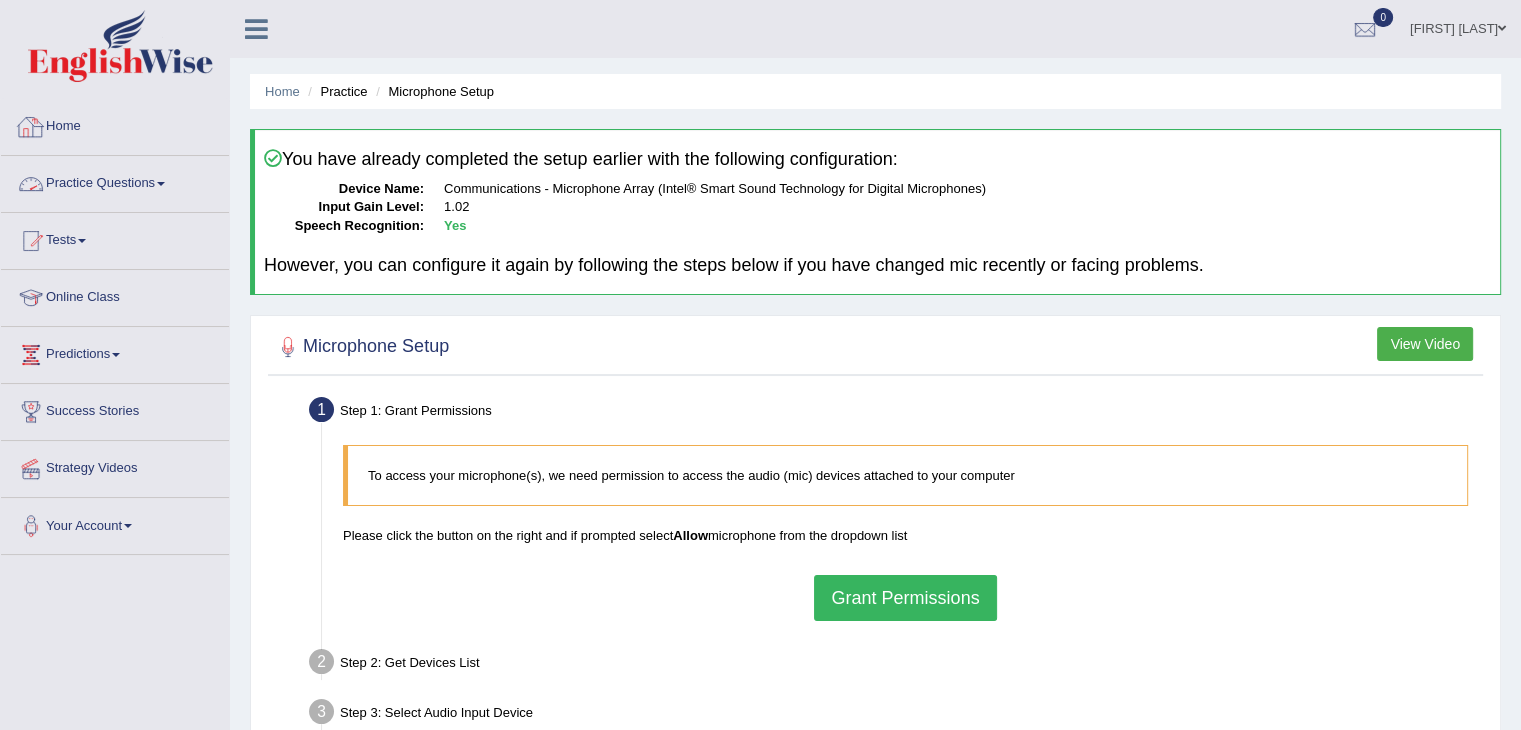 click on "Practice Questions" at bounding box center [115, 181] 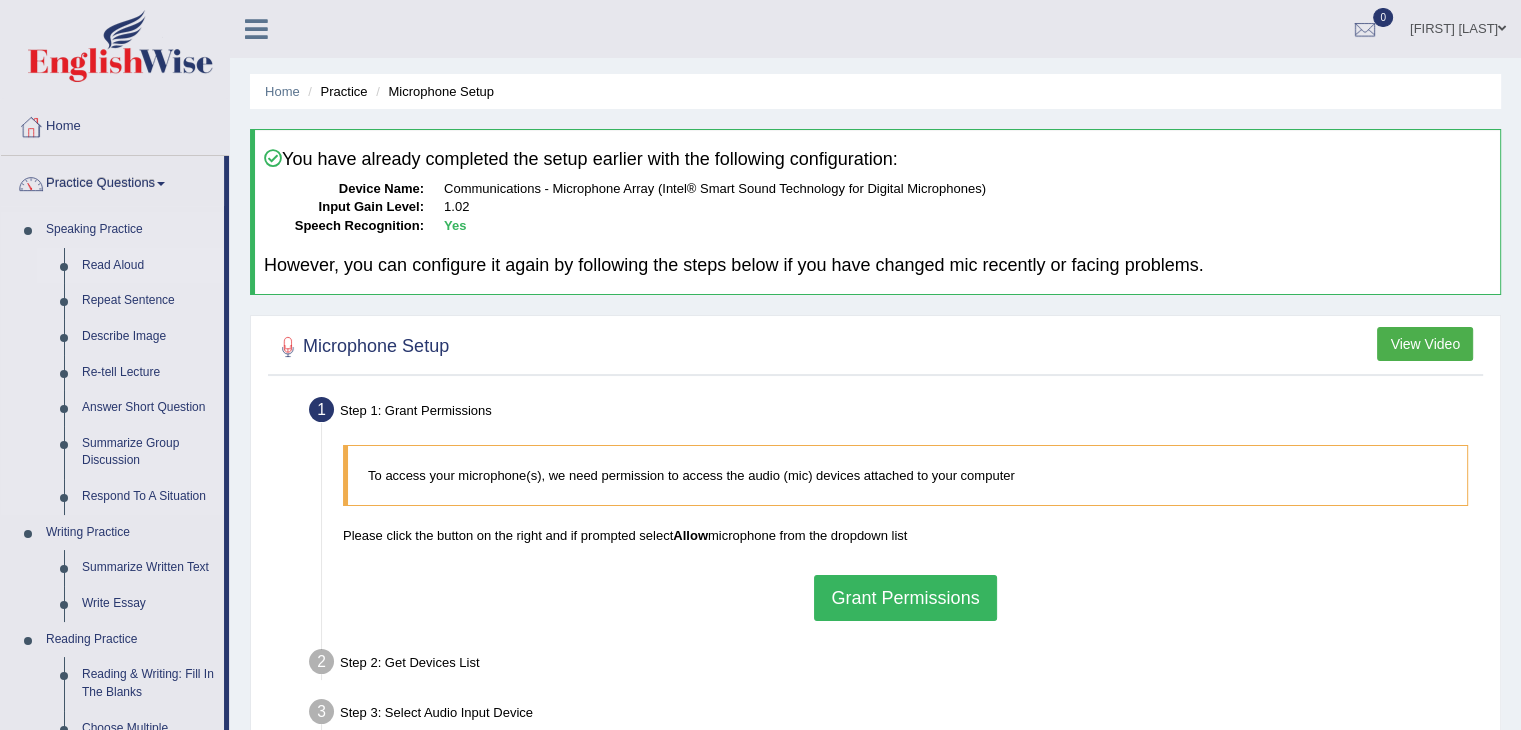 click on "Read Aloud" at bounding box center (148, 266) 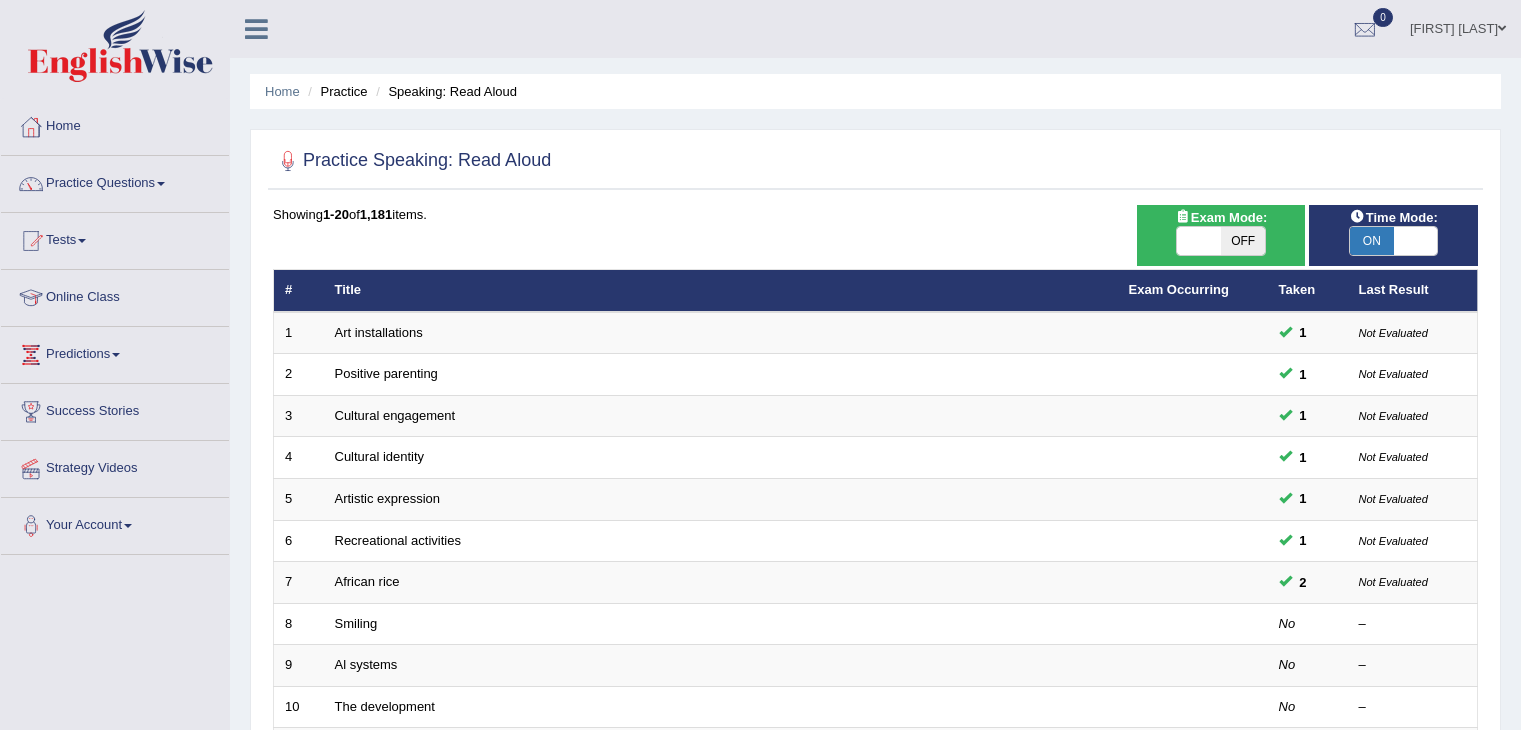scroll, scrollTop: 0, scrollLeft: 0, axis: both 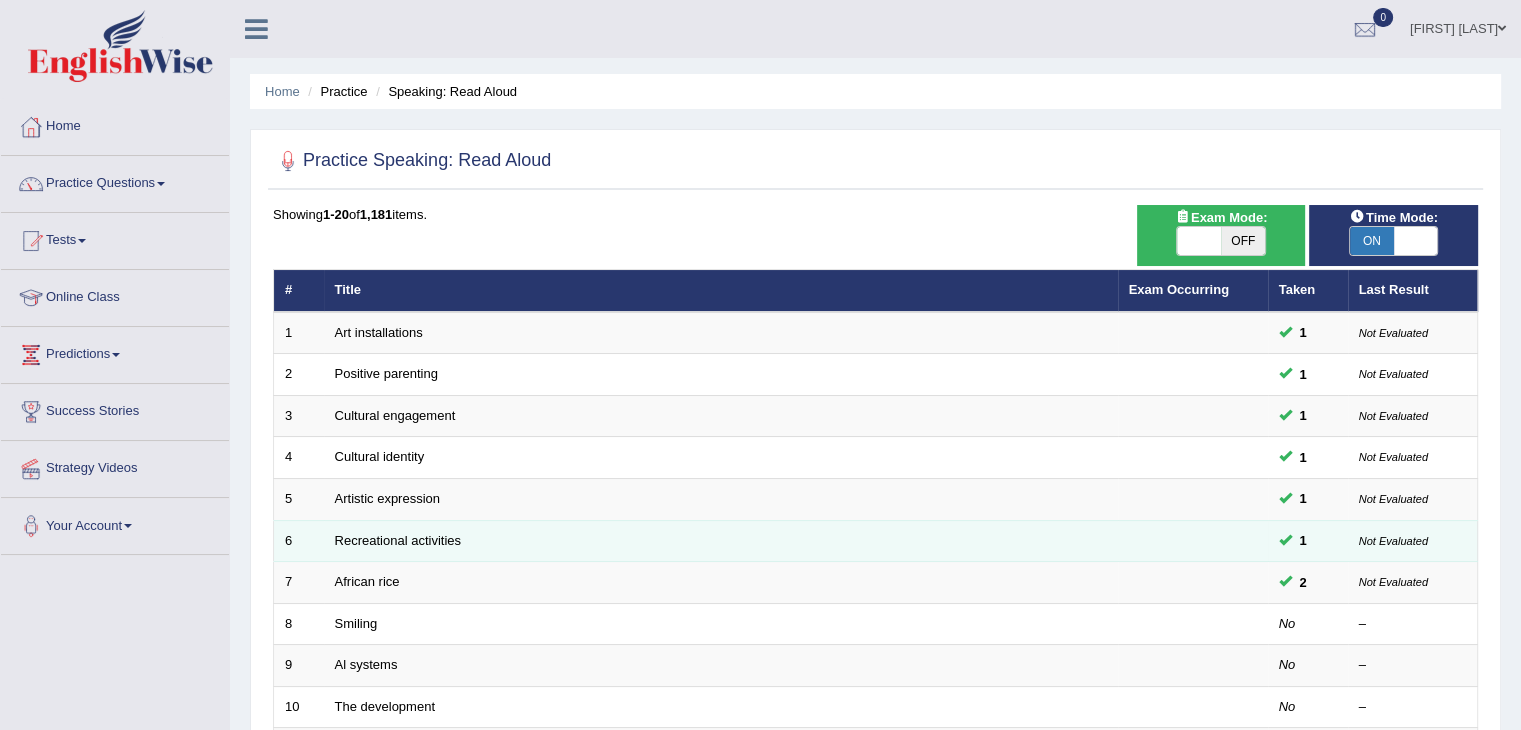 click on "Recreational activities" at bounding box center [721, 541] 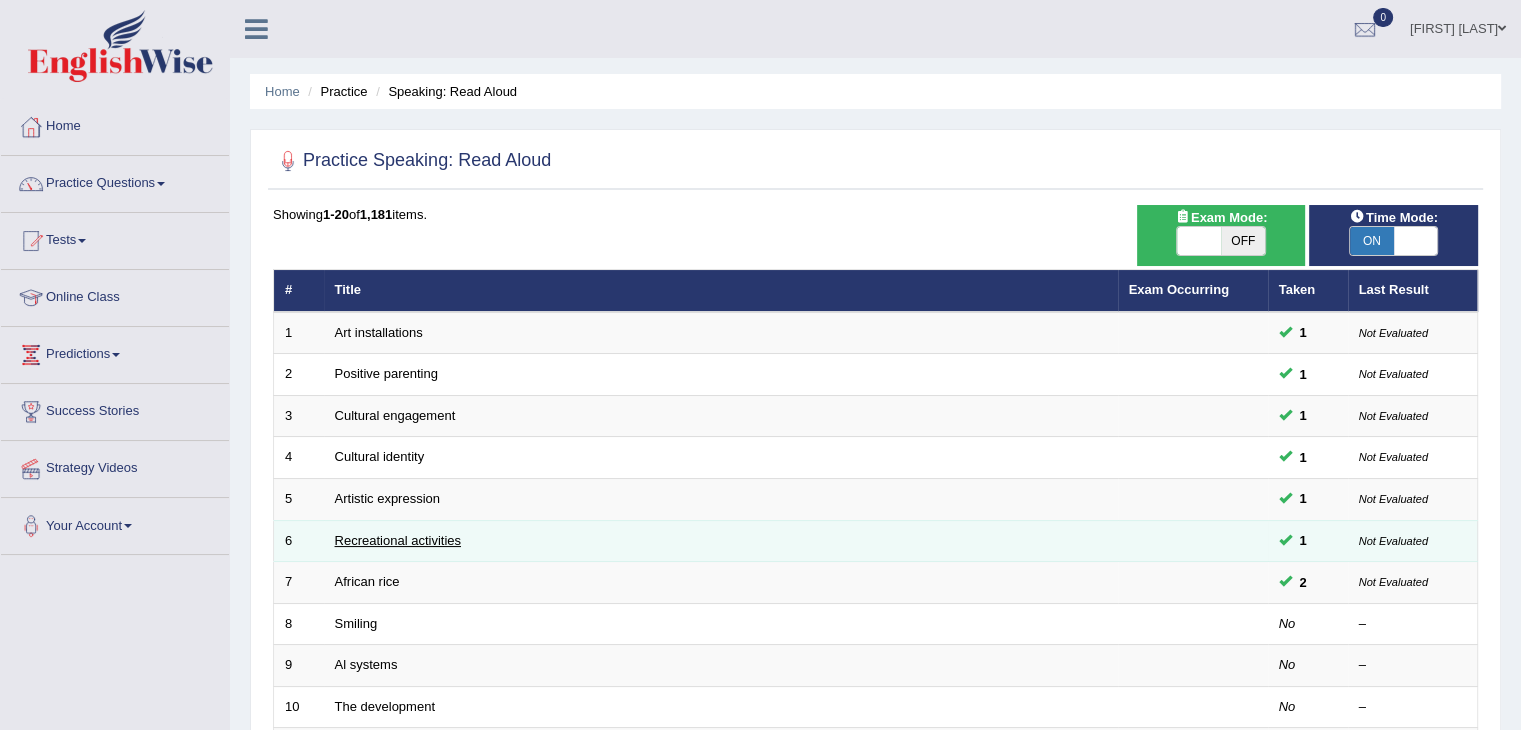 click on "Recreational activities" at bounding box center (398, 540) 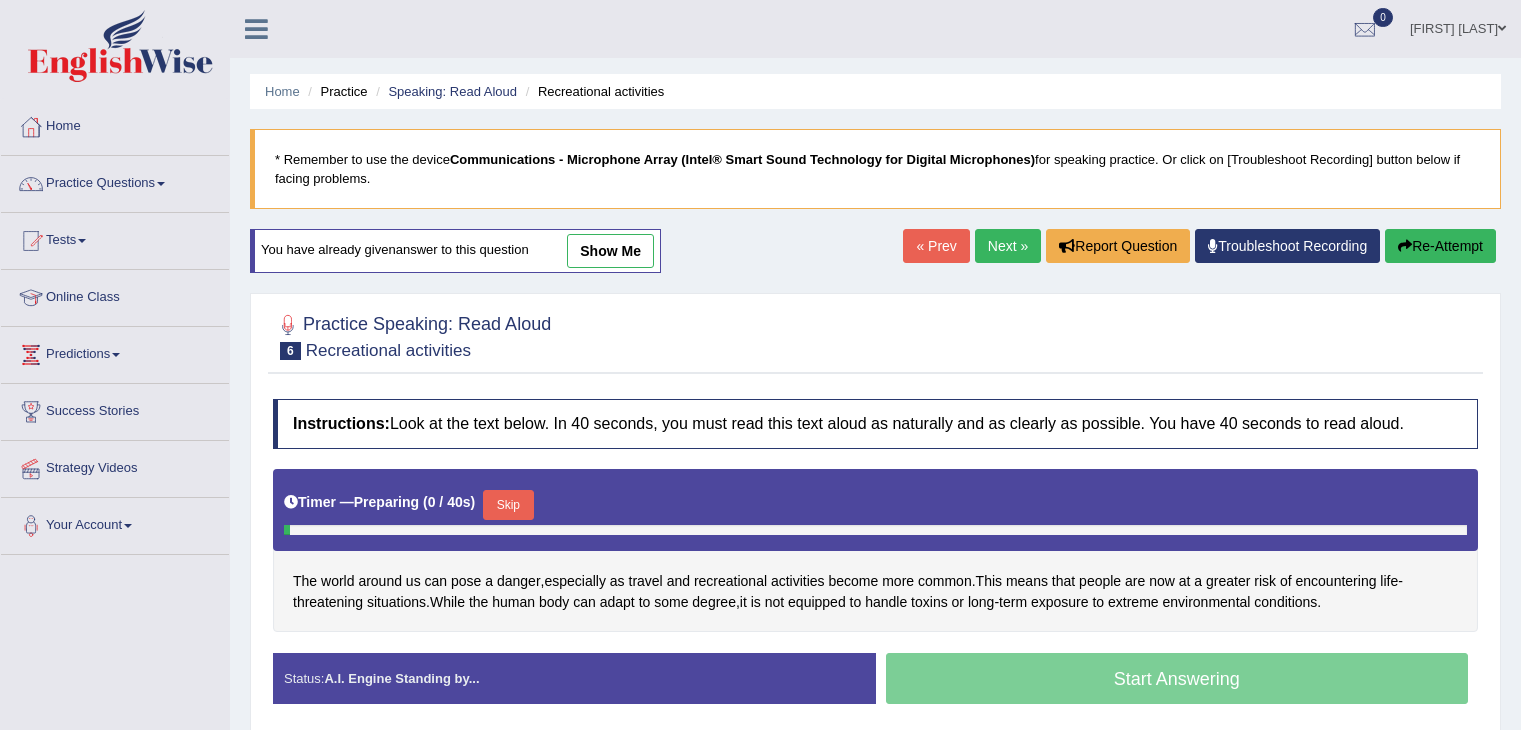scroll, scrollTop: 0, scrollLeft: 0, axis: both 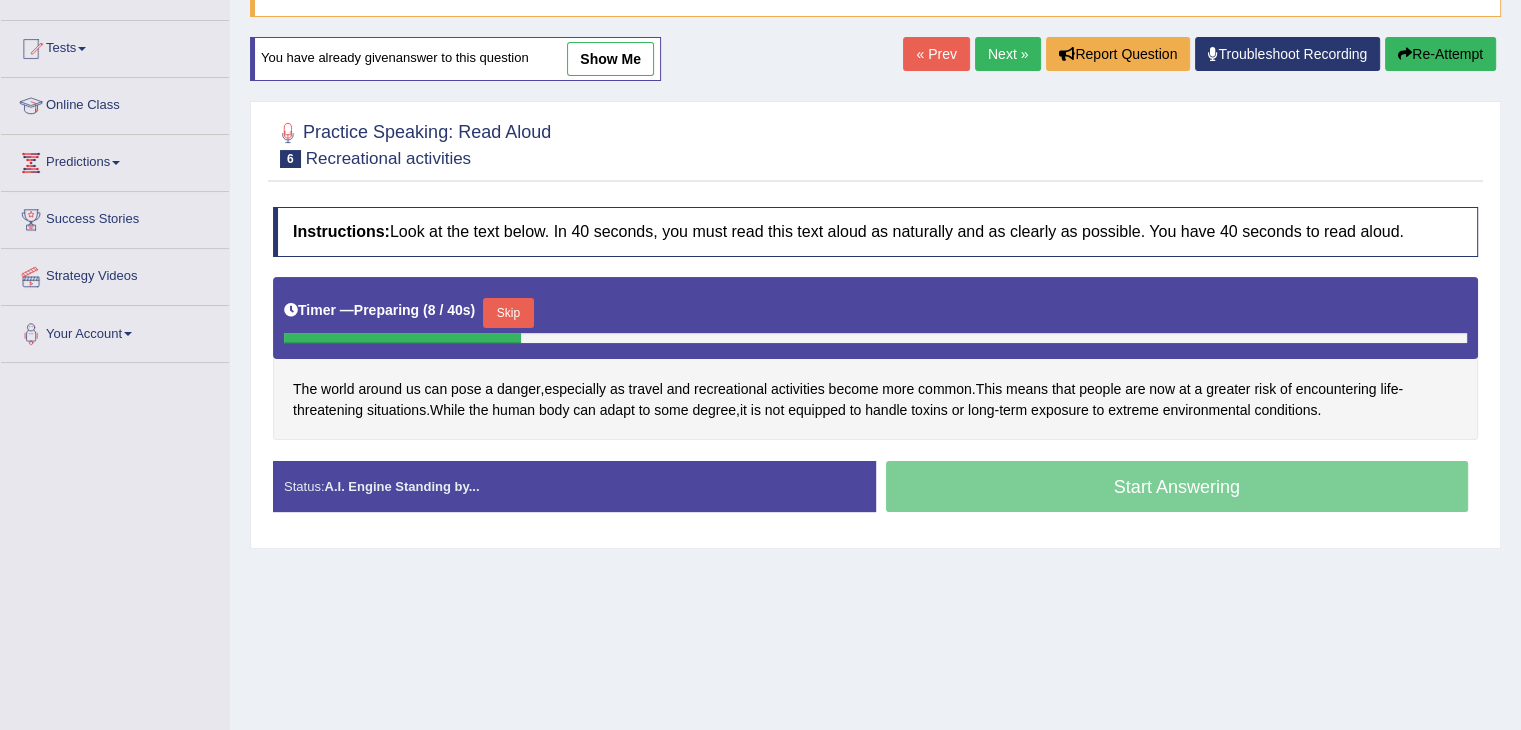 click on "Status:  A.I. Engine Standing by..." at bounding box center [574, 486] 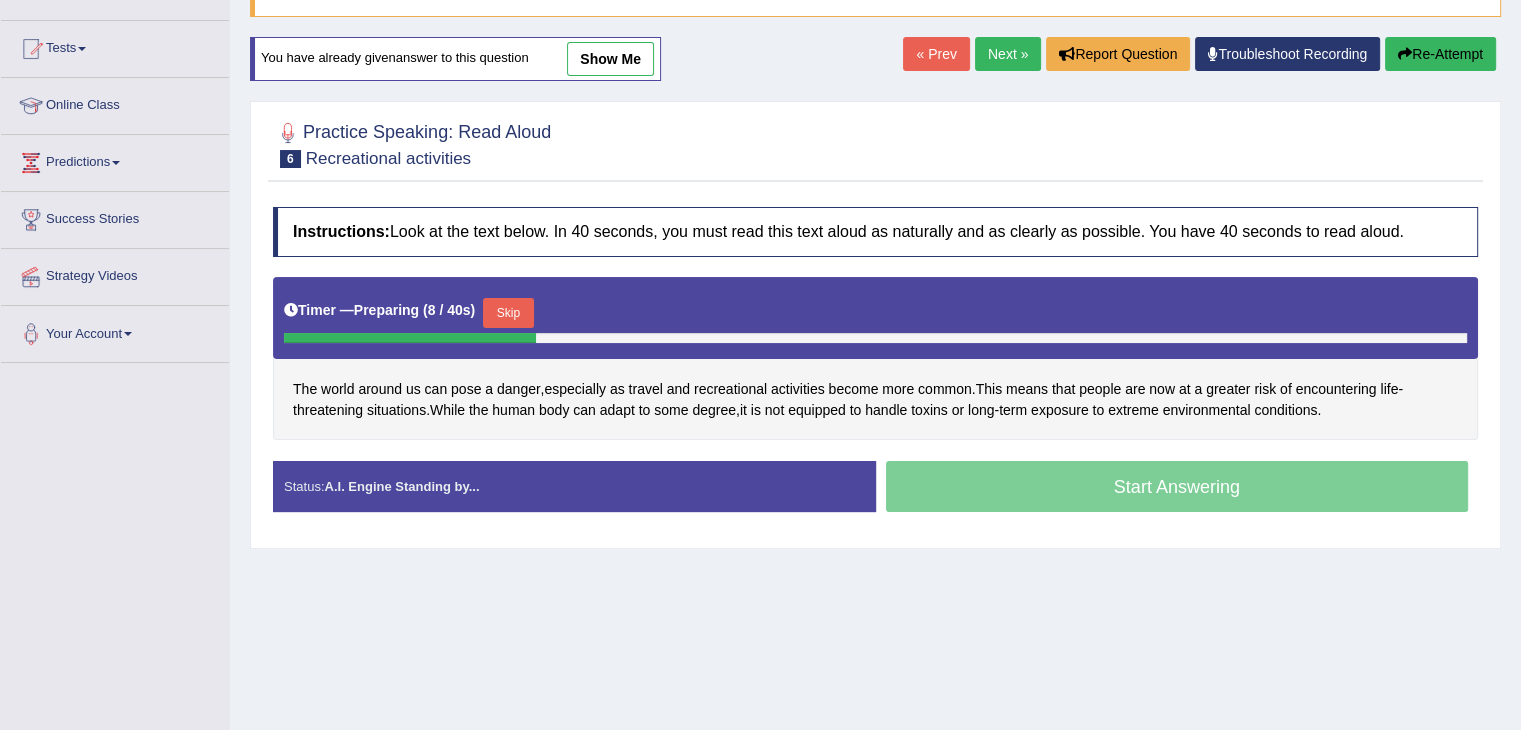 click on "Status:  A.I. Engine Standing by..." at bounding box center [574, 486] 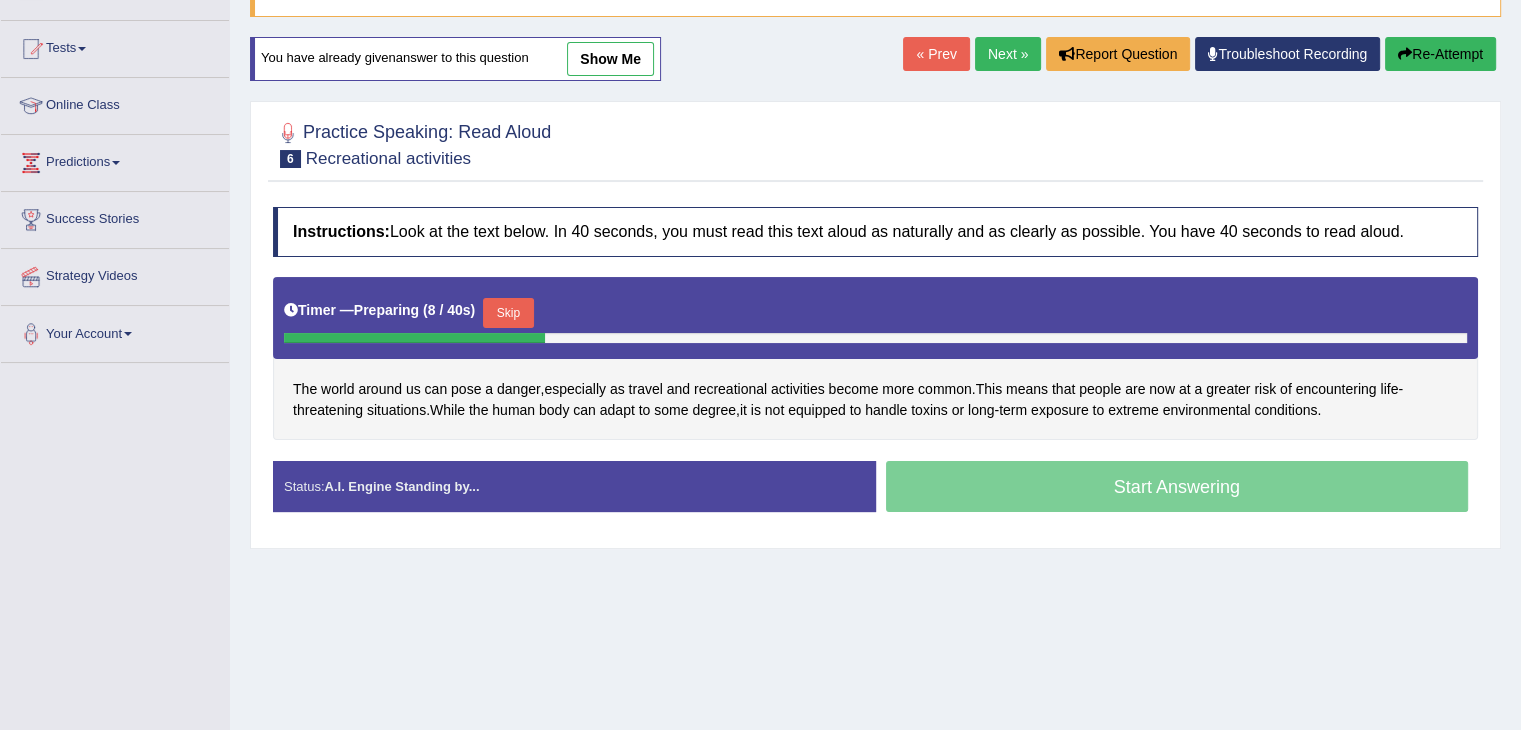 click on "Status:  A.I. Engine Standing by..." at bounding box center (574, 486) 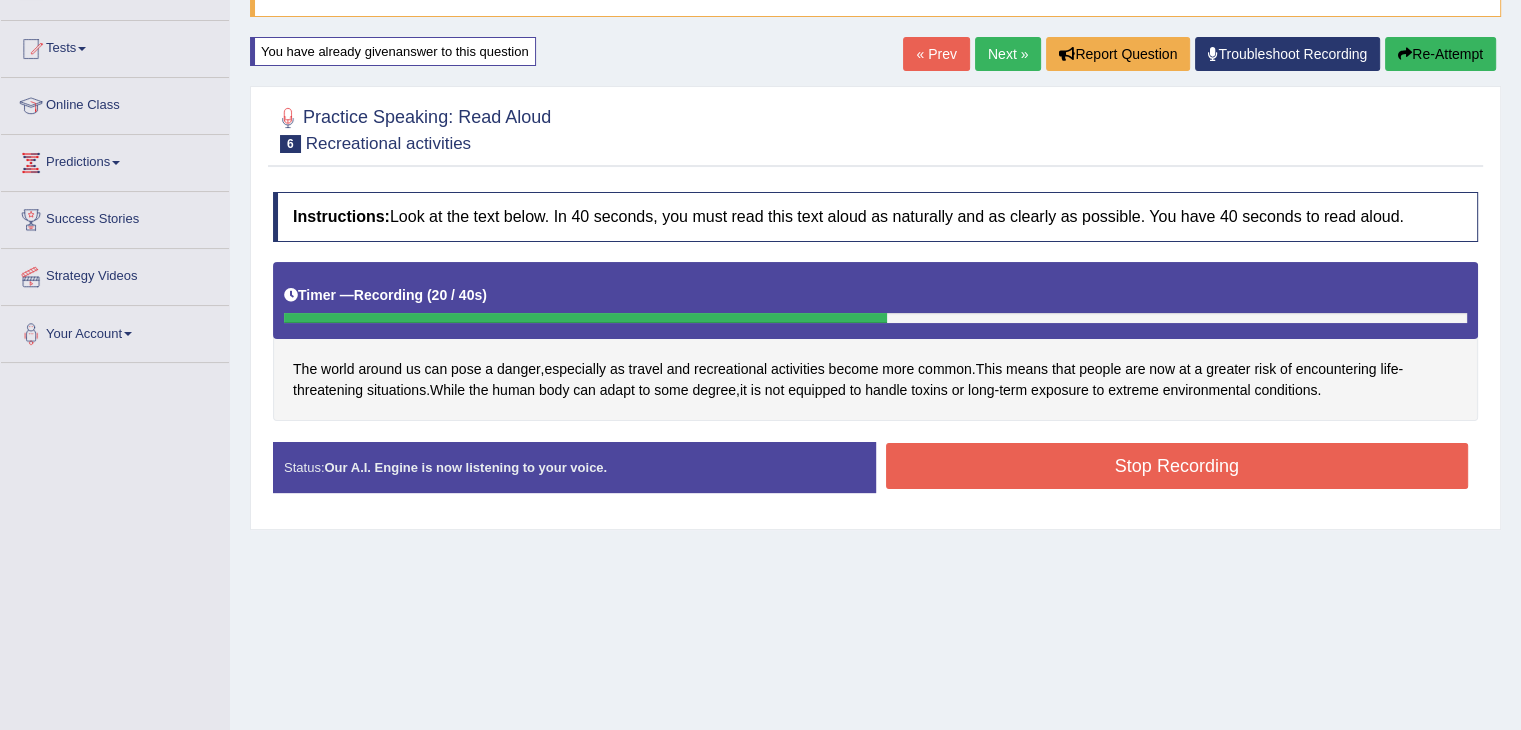 click on "Stop Recording" at bounding box center [1177, 466] 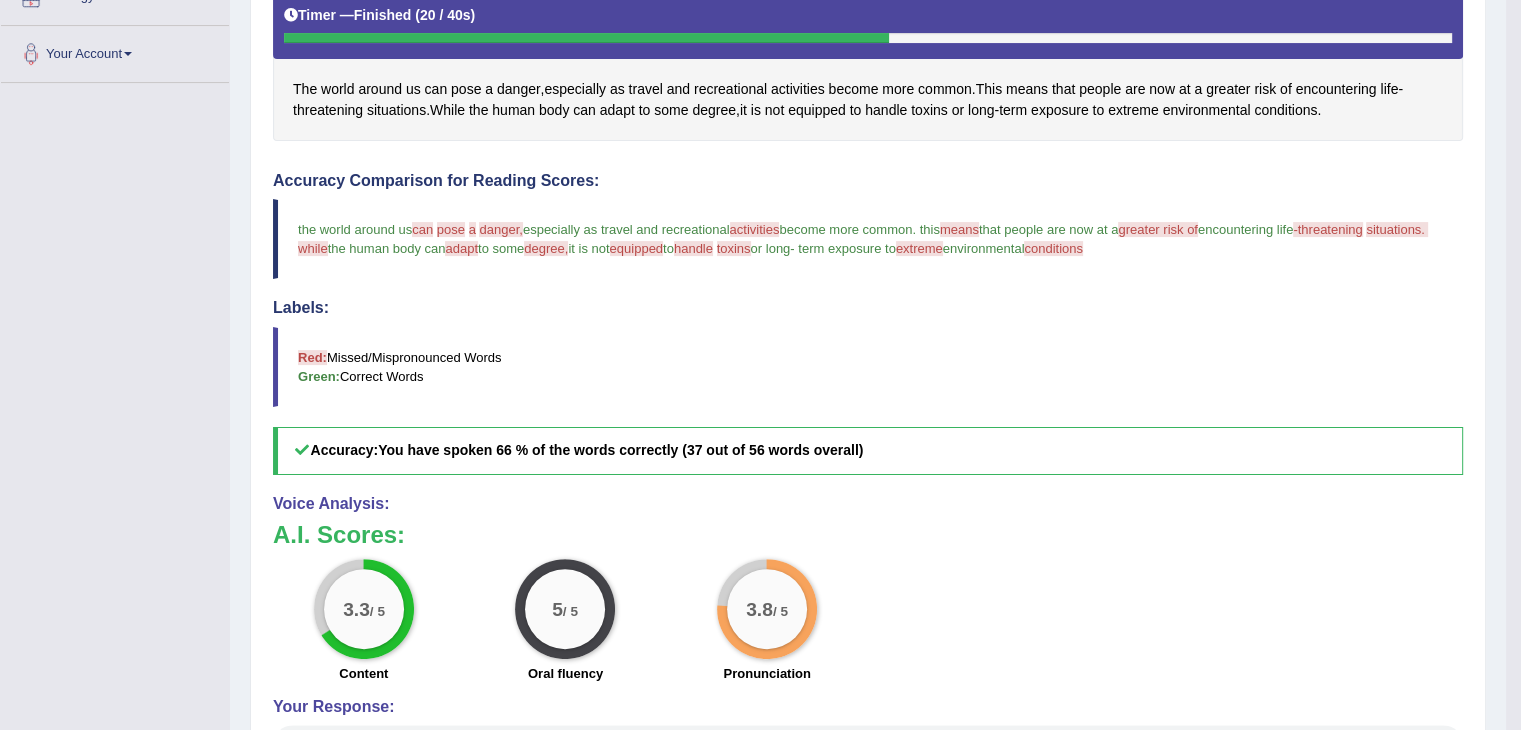 scroll, scrollTop: 476, scrollLeft: 0, axis: vertical 